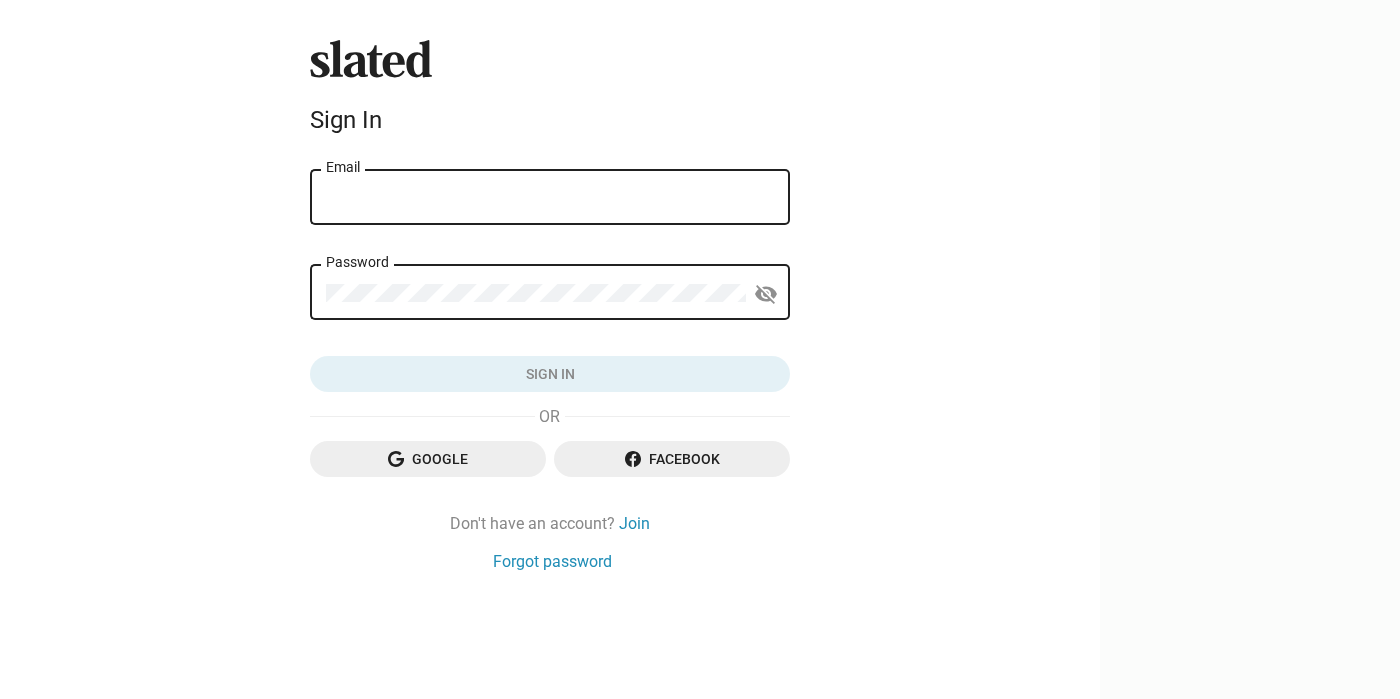 scroll, scrollTop: 0, scrollLeft: 0, axis: both 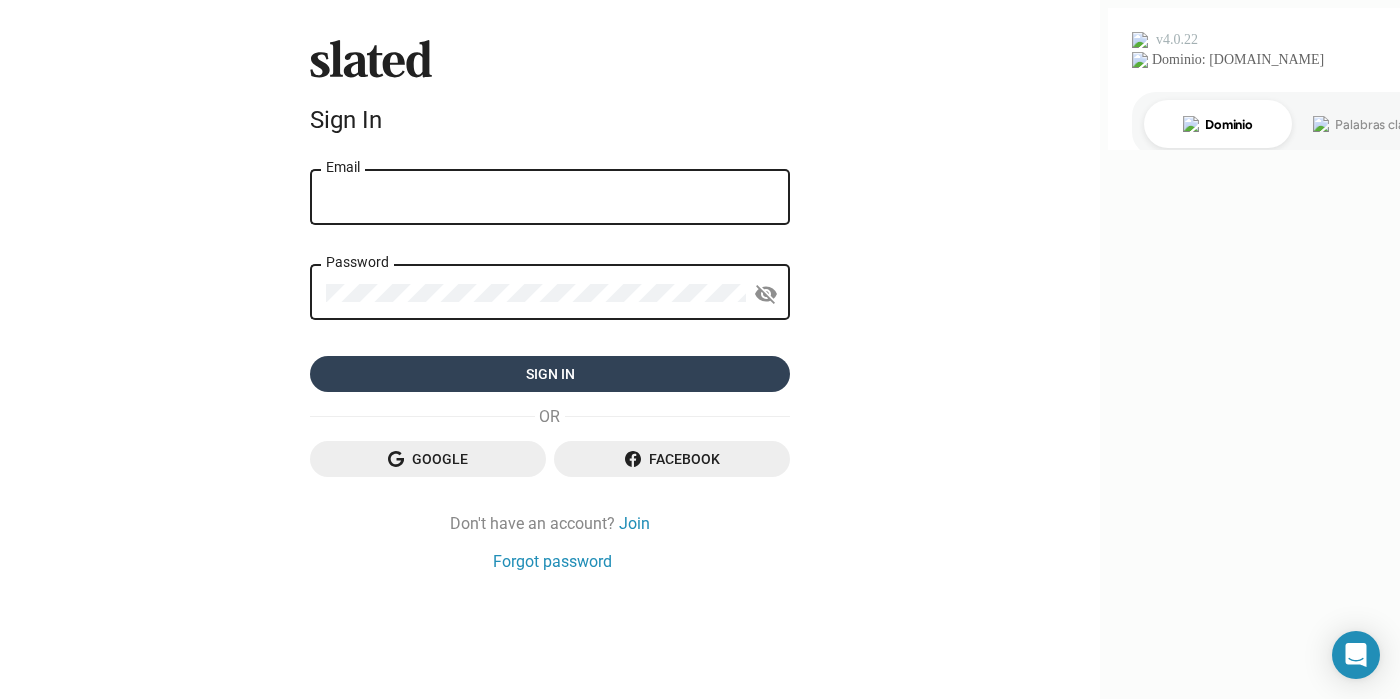 type on "falatorre@me.com" 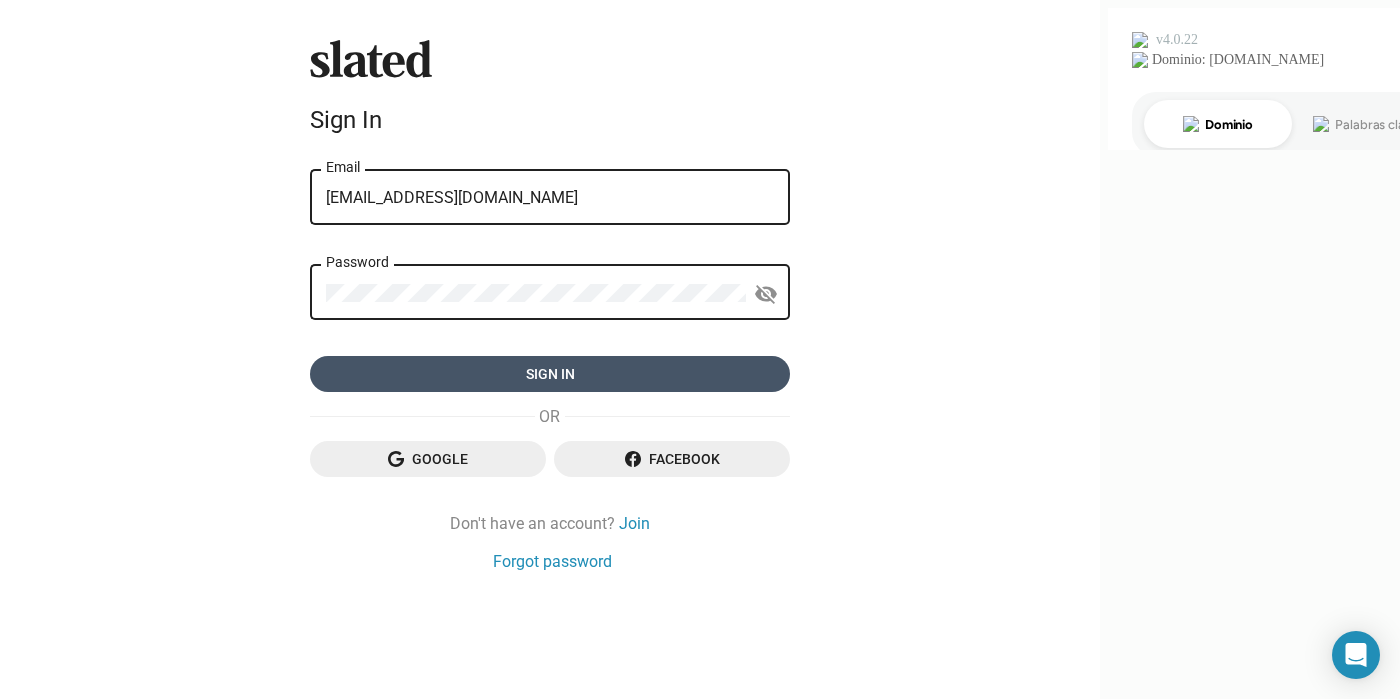 click on "Sign in" 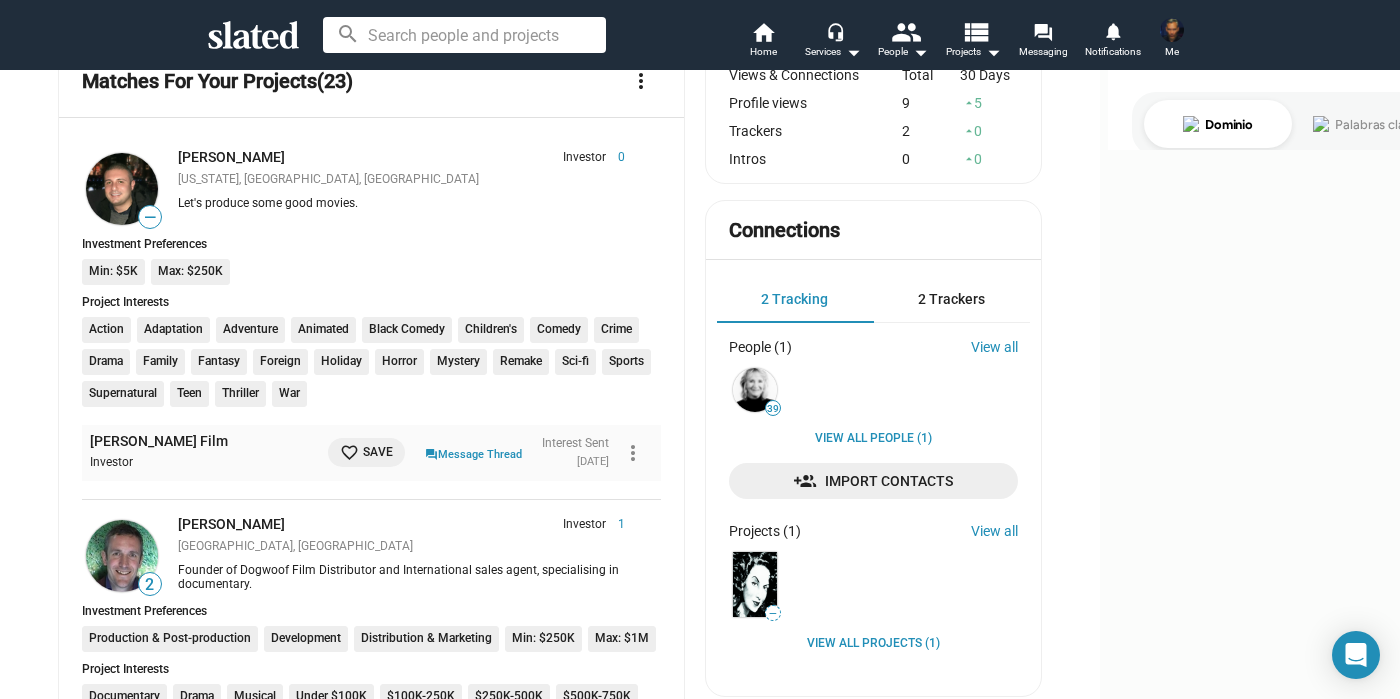 scroll, scrollTop: 368, scrollLeft: 0, axis: vertical 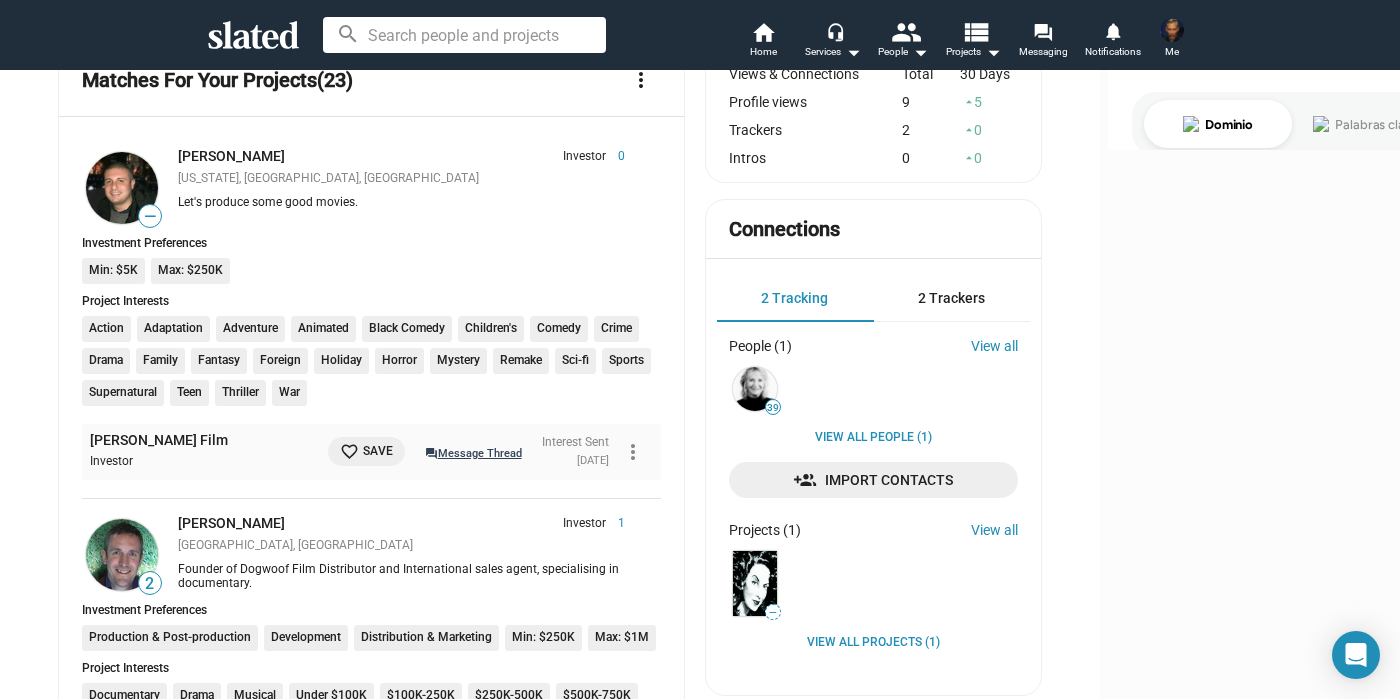 click on "question_answer  Message Thread" 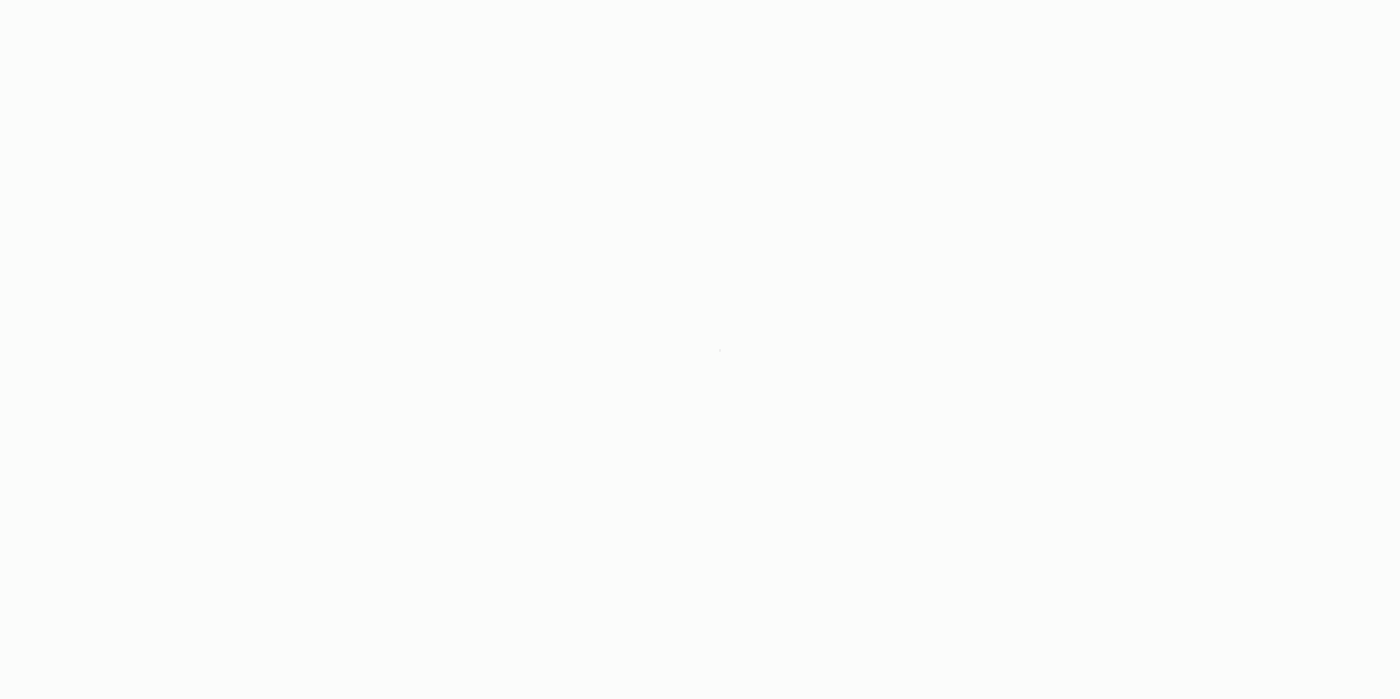 scroll, scrollTop: 0, scrollLeft: 0, axis: both 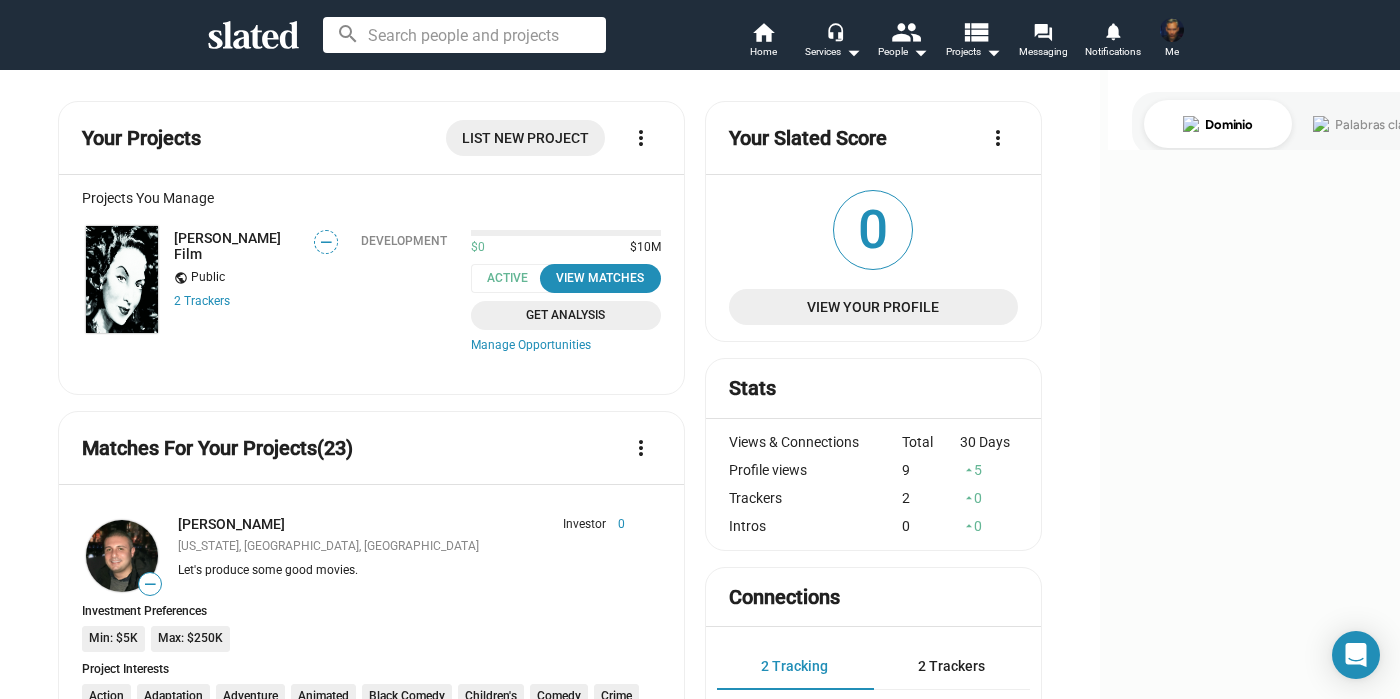 click on "Me" at bounding box center [1172, 52] 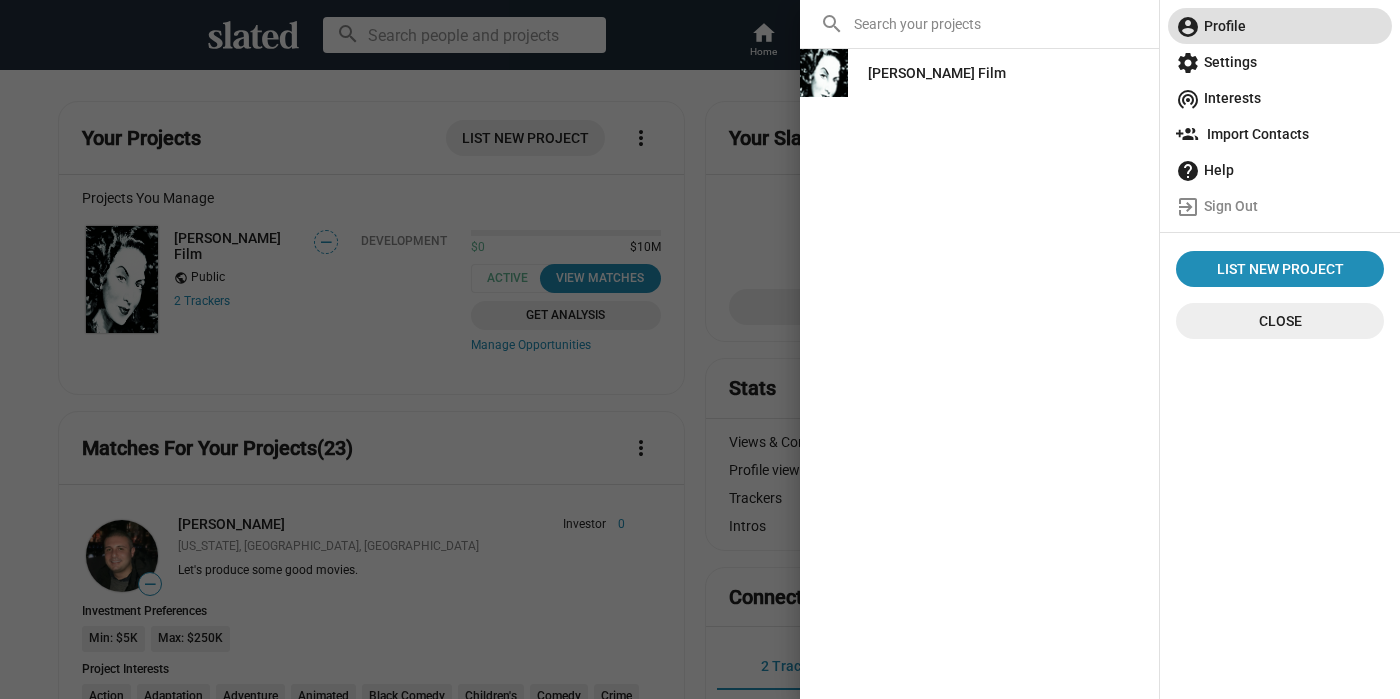 scroll, scrollTop: 0, scrollLeft: 0, axis: both 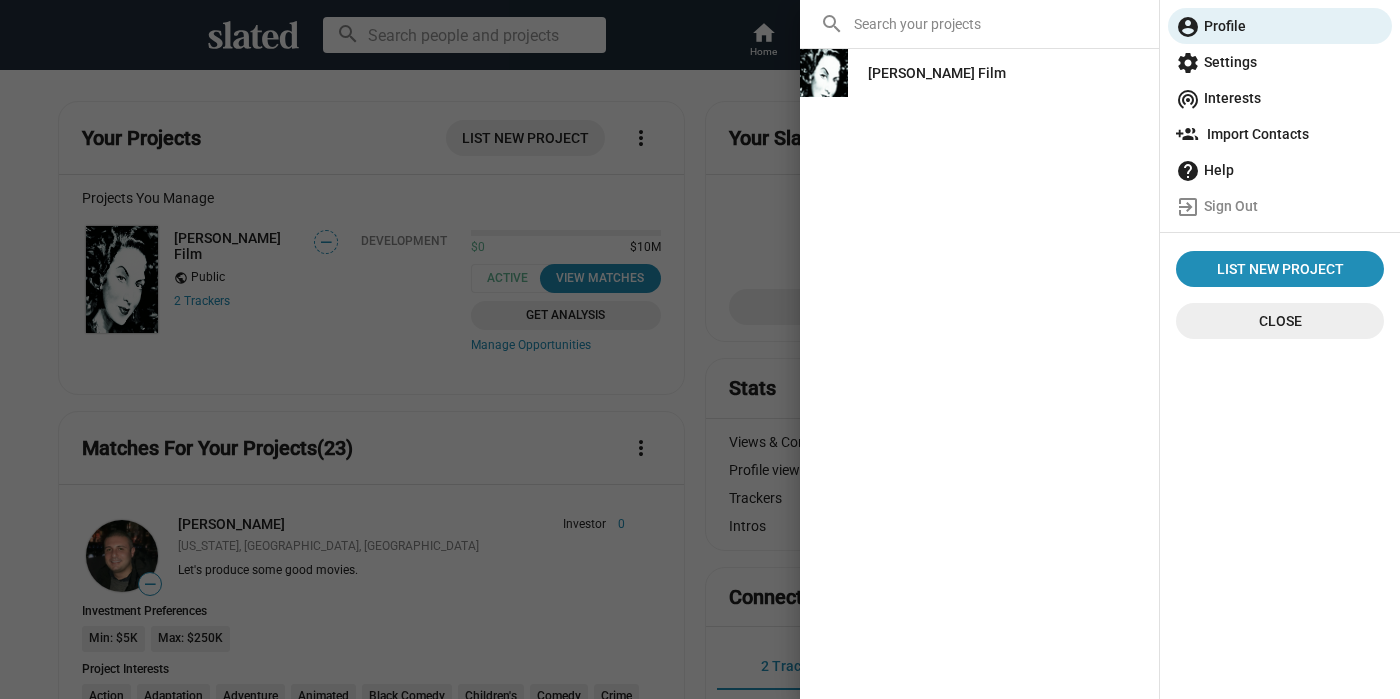 click on "settings  Settings" 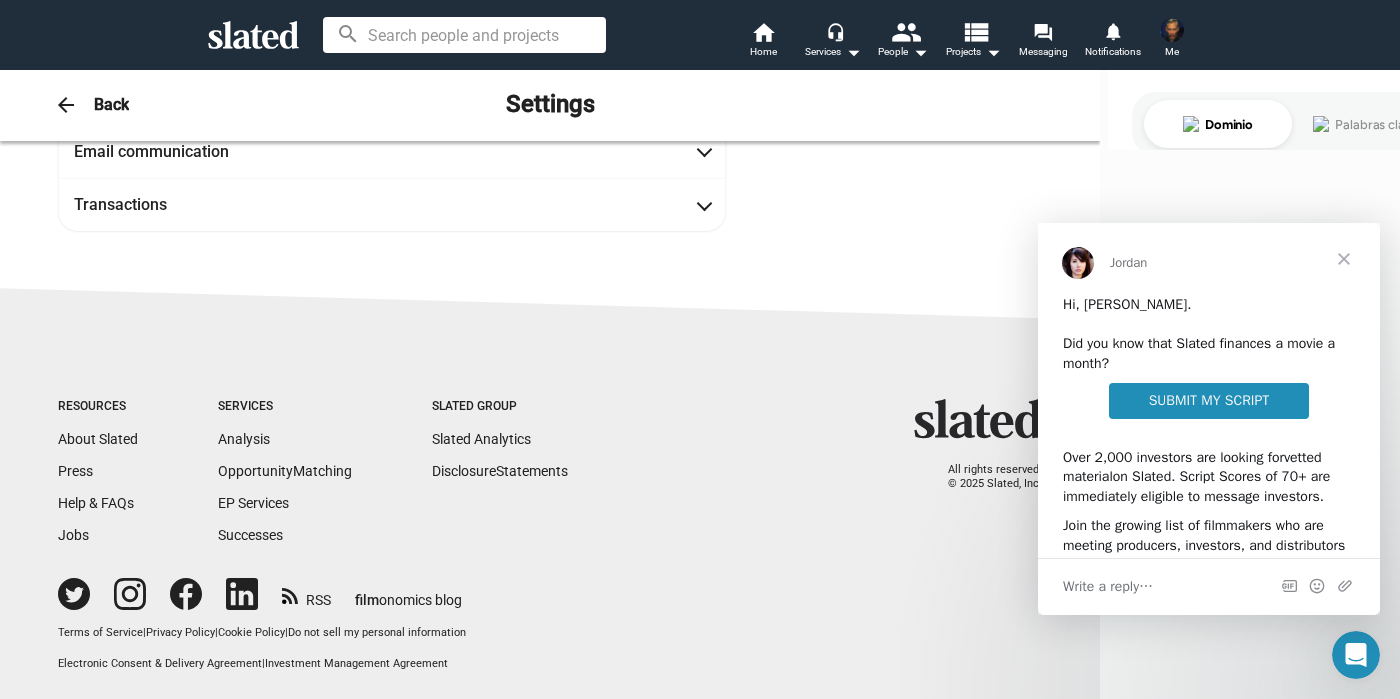 scroll, scrollTop: 637, scrollLeft: 0, axis: vertical 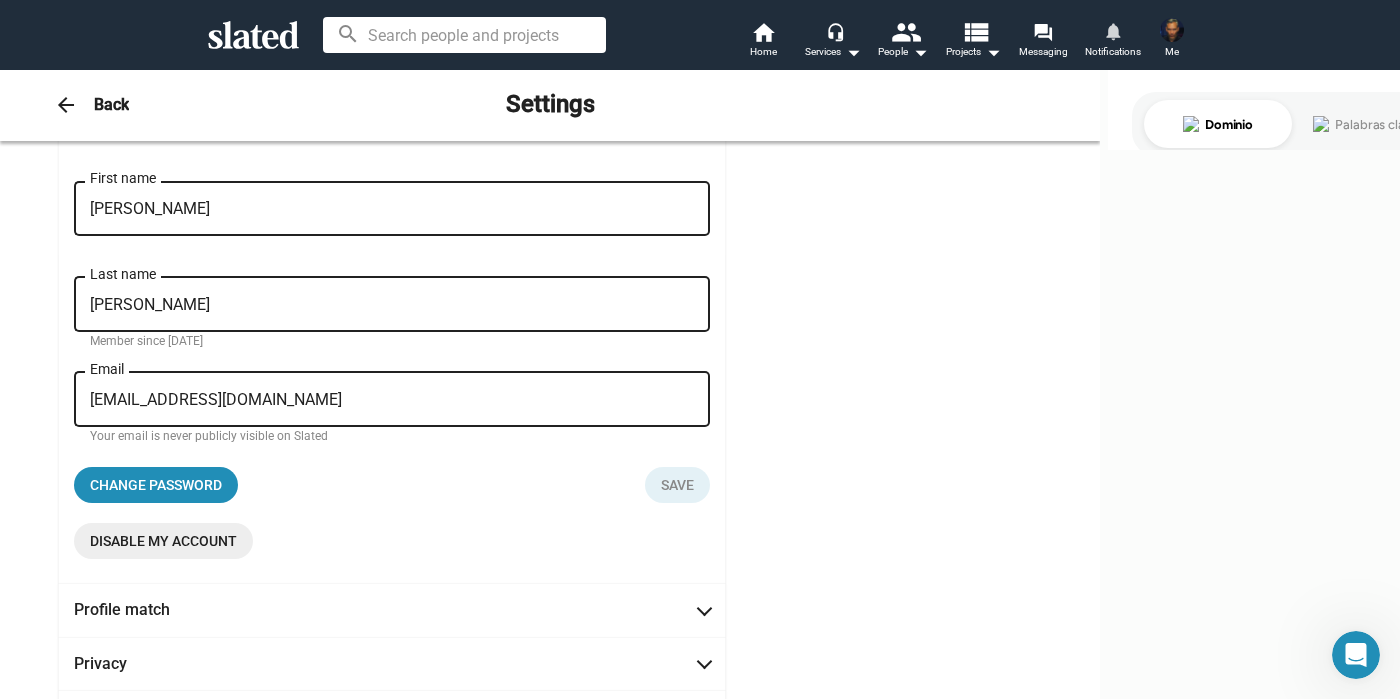 click on "Notifications" at bounding box center (1113, 52) 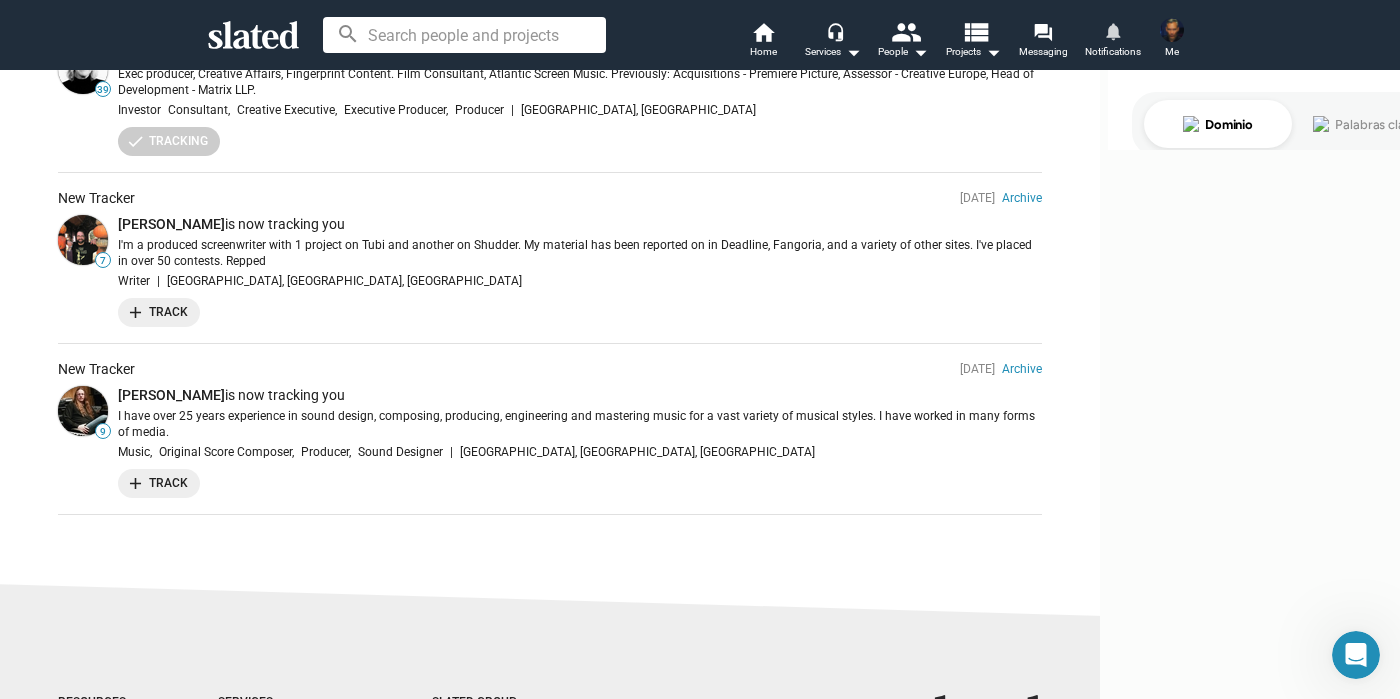 scroll, scrollTop: 0, scrollLeft: 0, axis: both 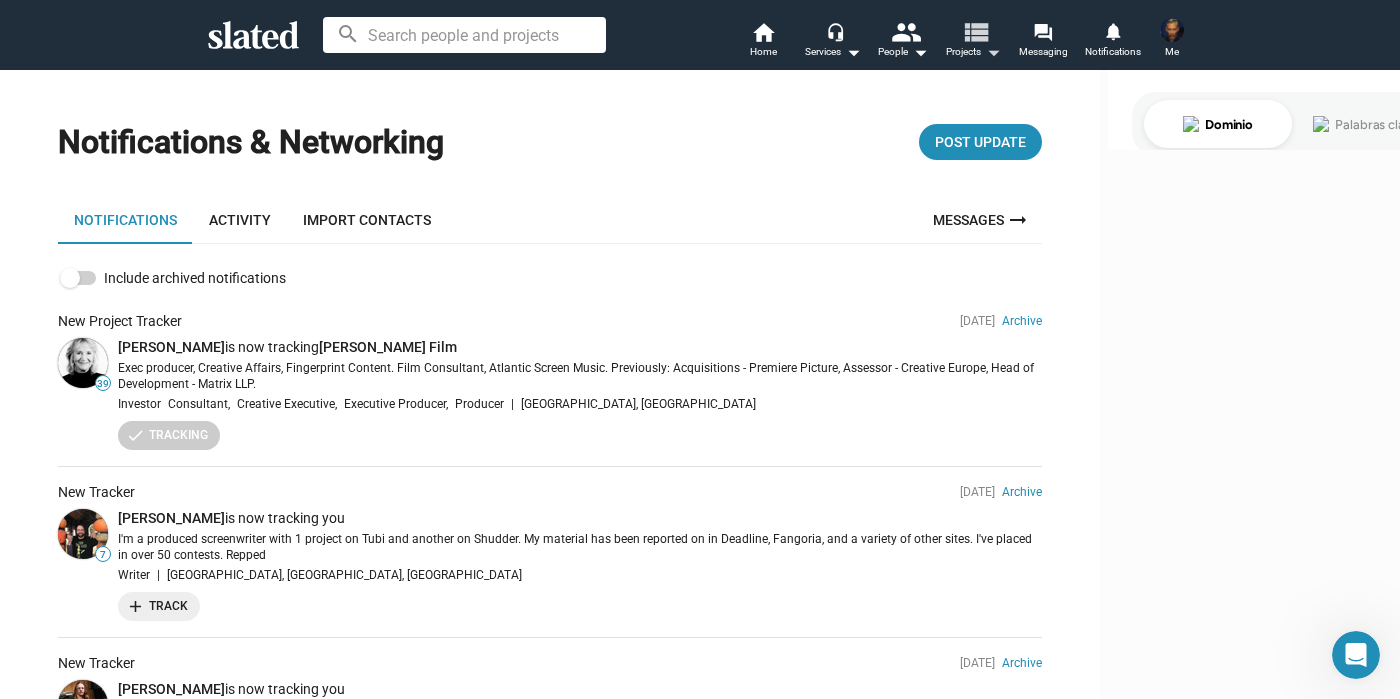 click on "view_list" at bounding box center (975, 31) 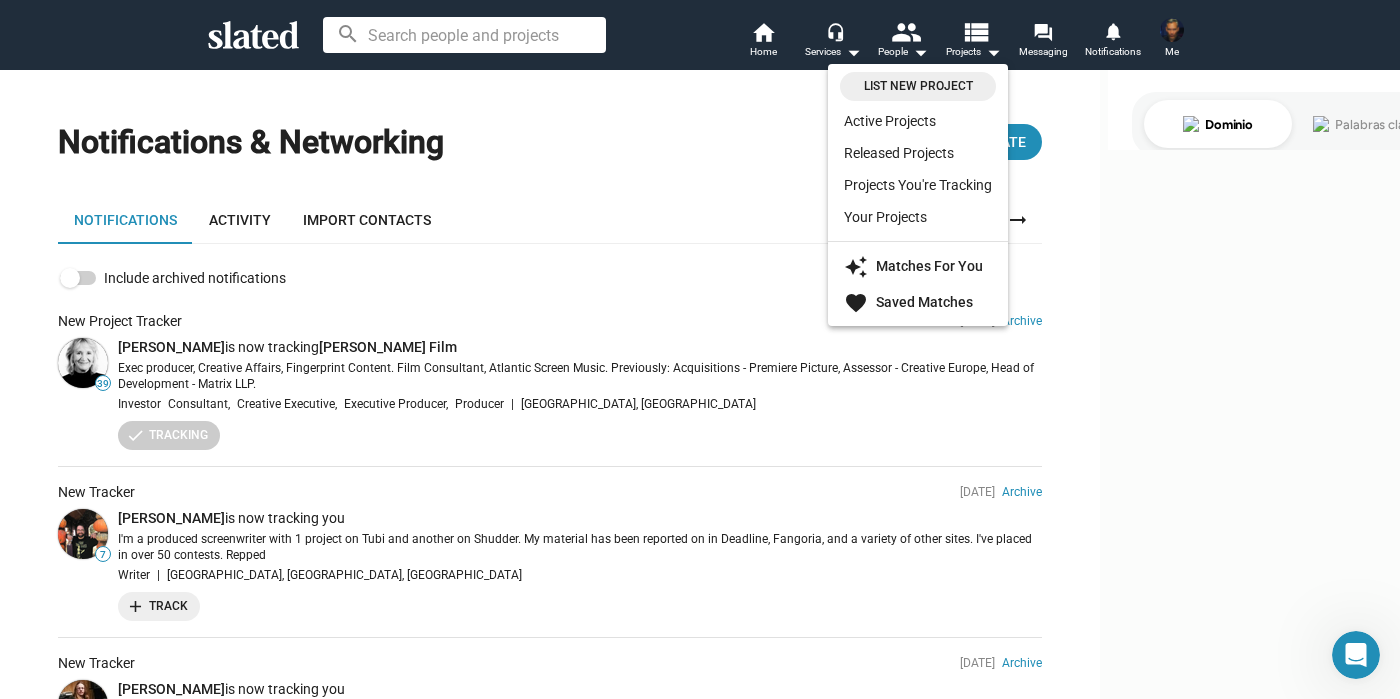 click at bounding box center [700, 349] 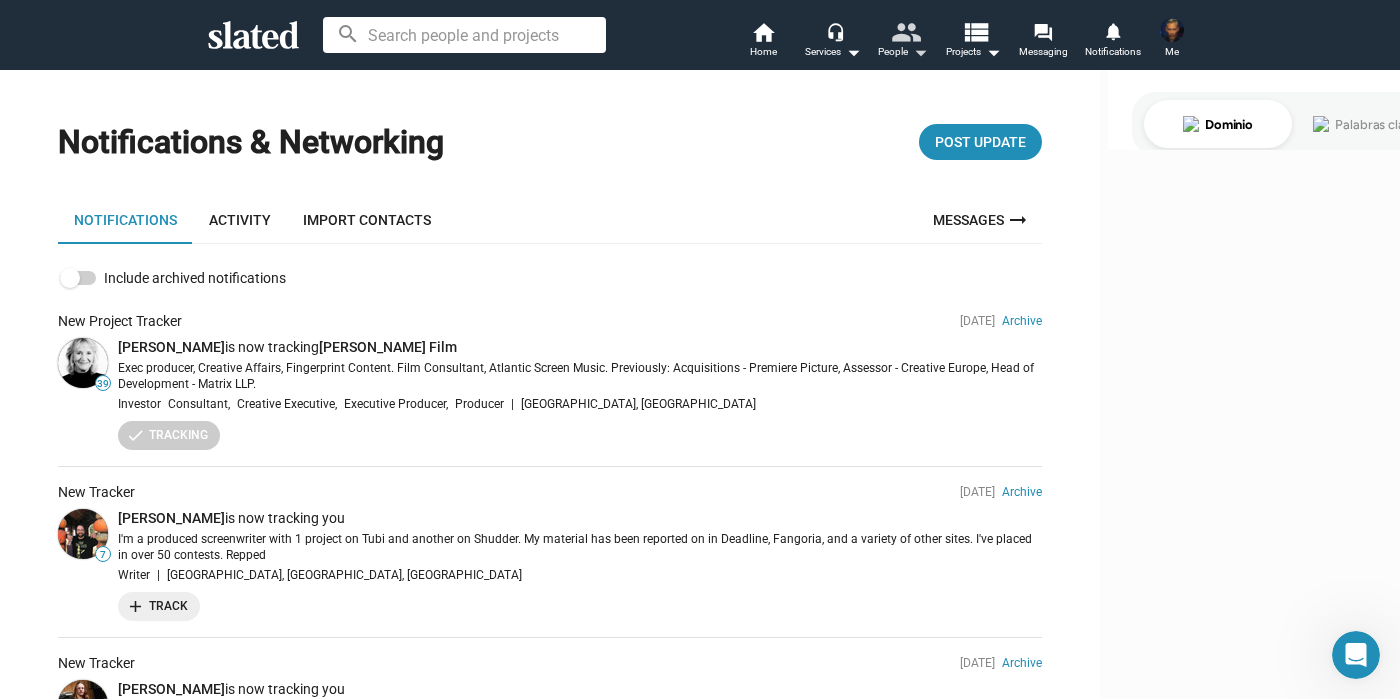 click on "people" at bounding box center [905, 31] 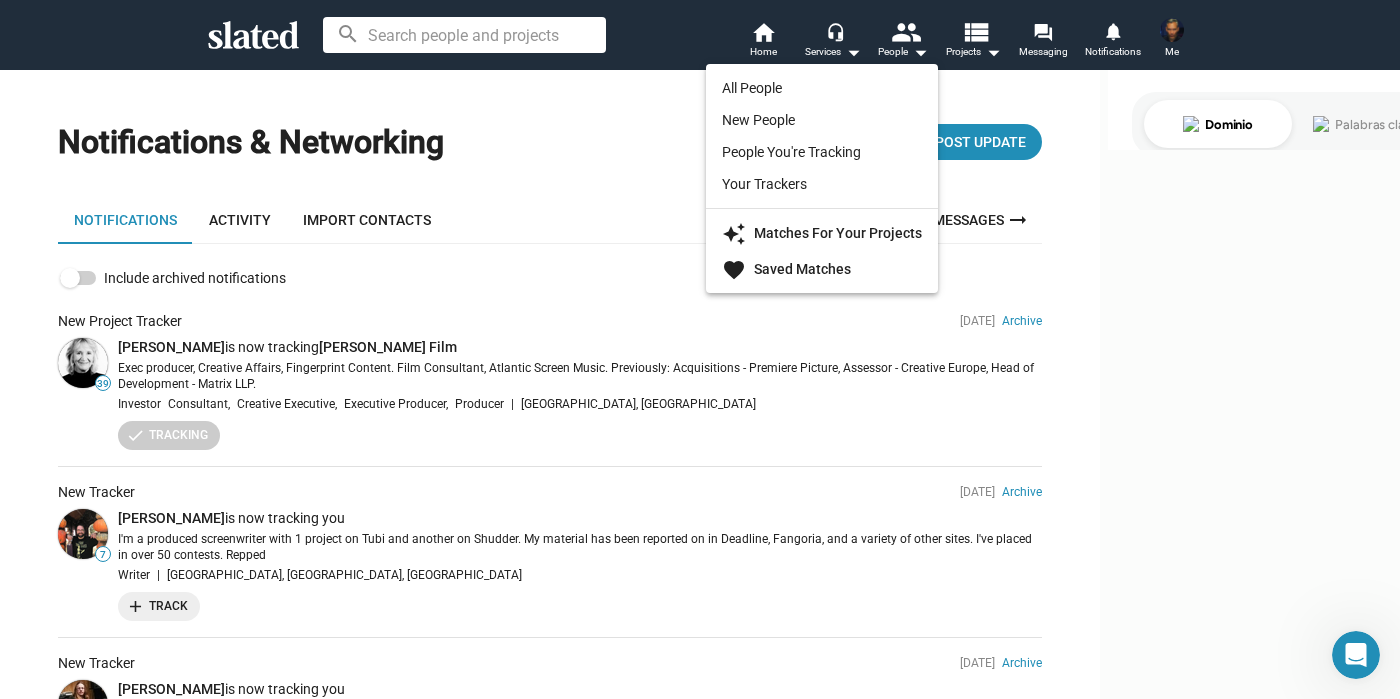 click at bounding box center [700, 349] 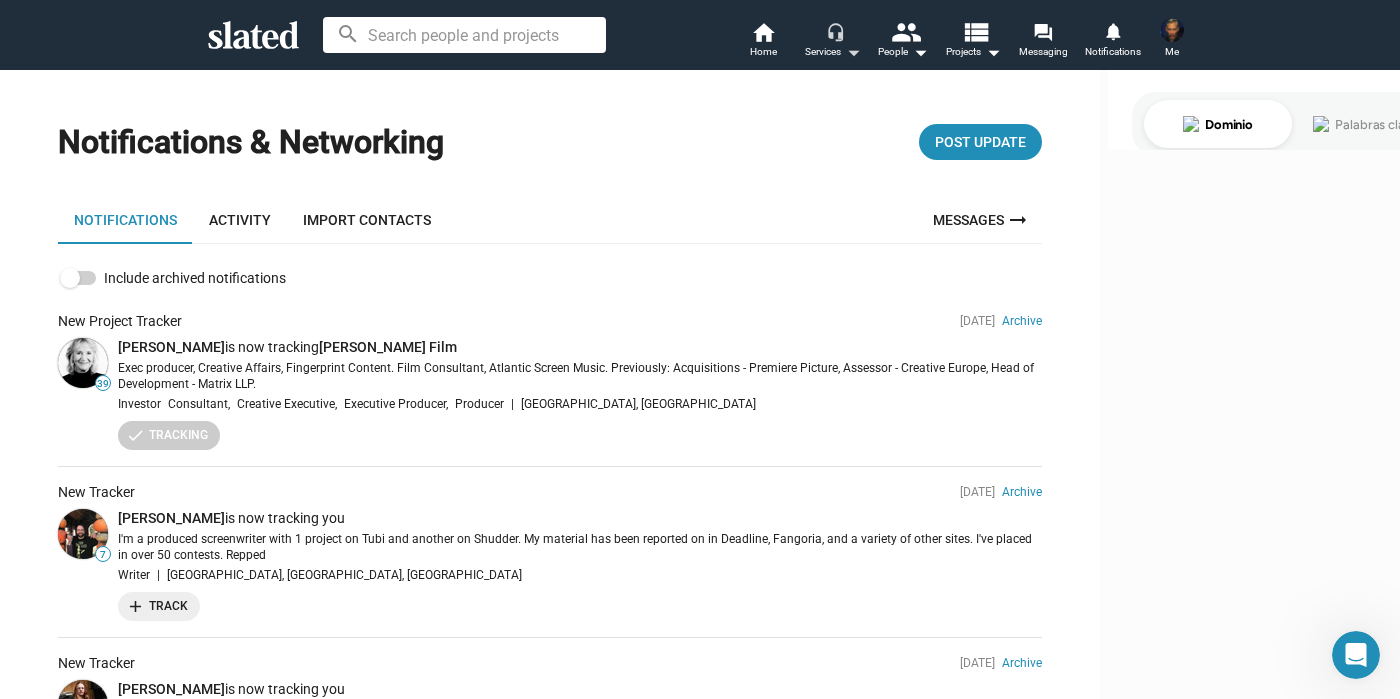 click on "Services  arrow_drop_down" at bounding box center [833, 52] 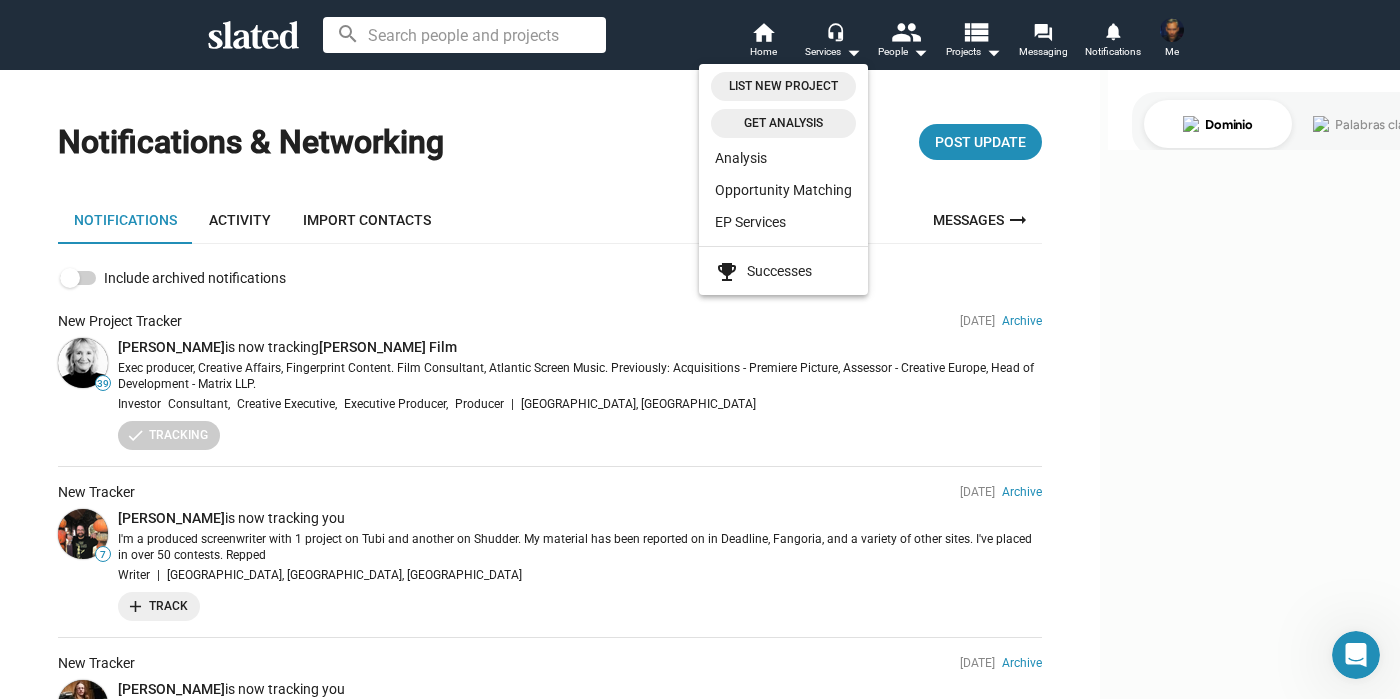 click at bounding box center [700, 349] 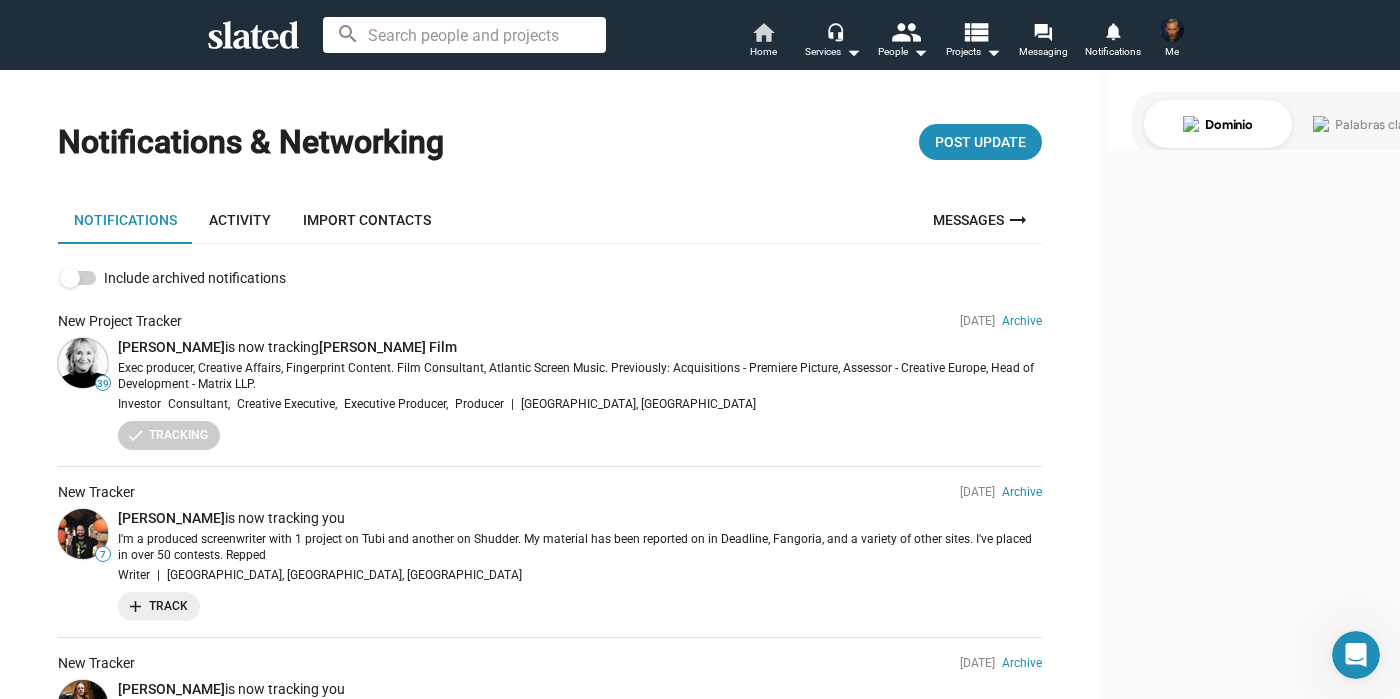click on "Home" at bounding box center [763, 52] 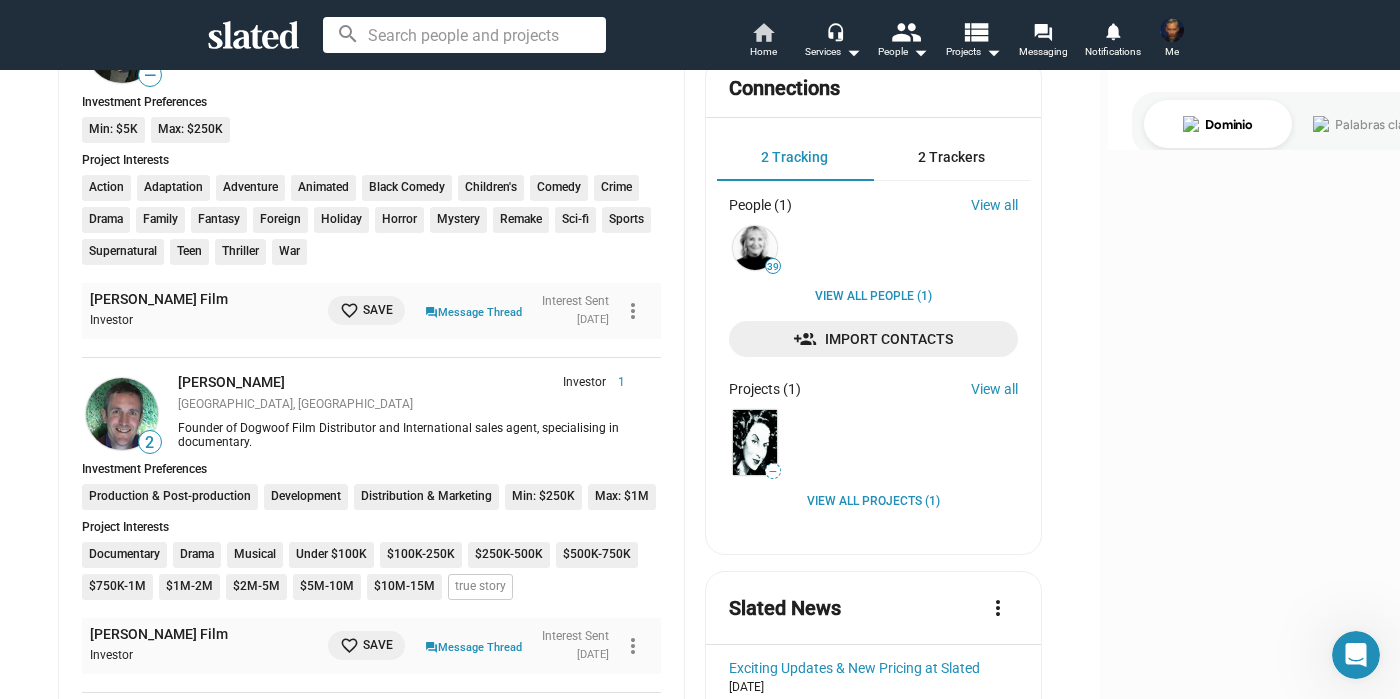 scroll, scrollTop: 0, scrollLeft: 0, axis: both 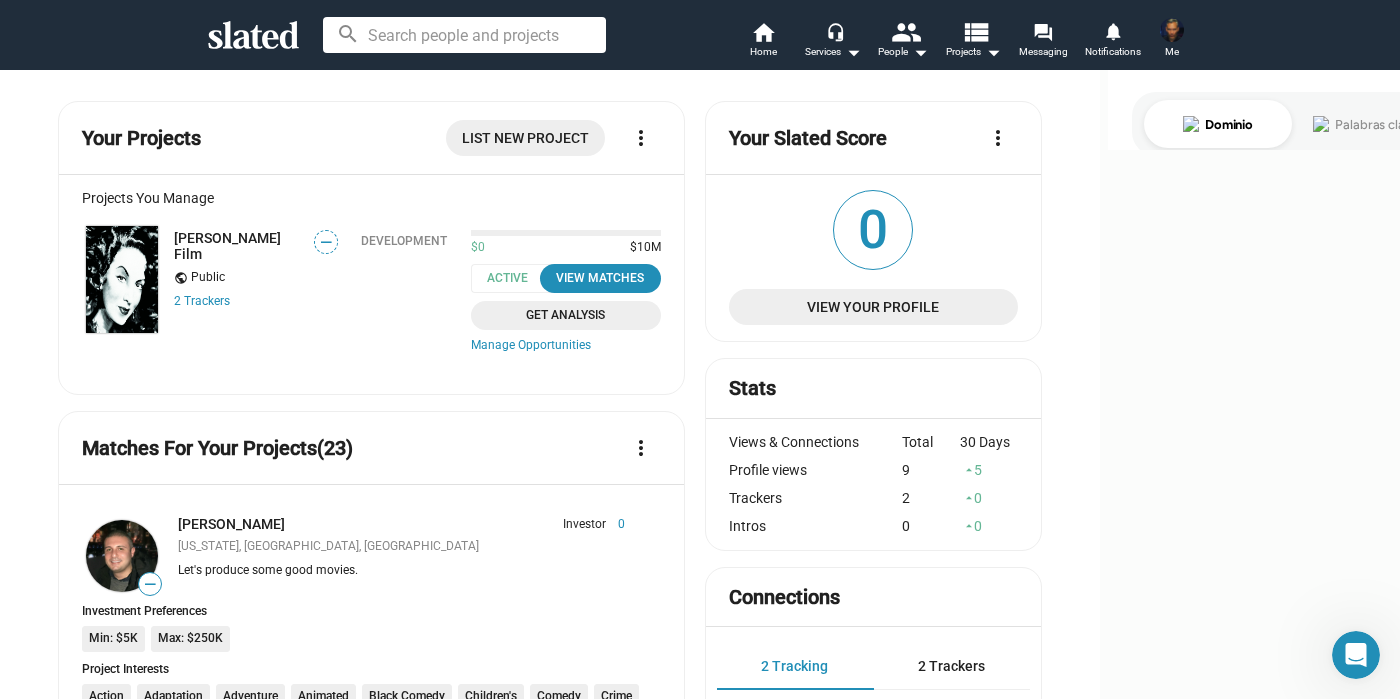 click on "Me" at bounding box center [1172, 52] 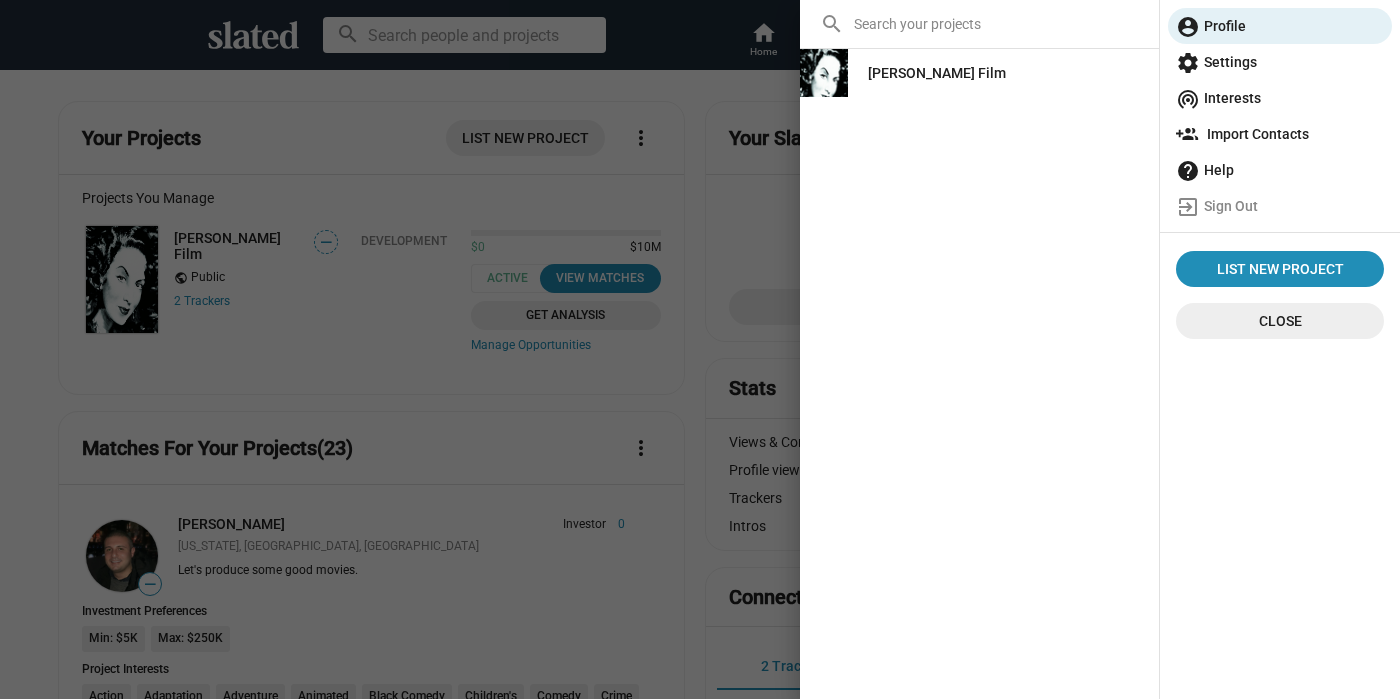 click on "settings  Settings" 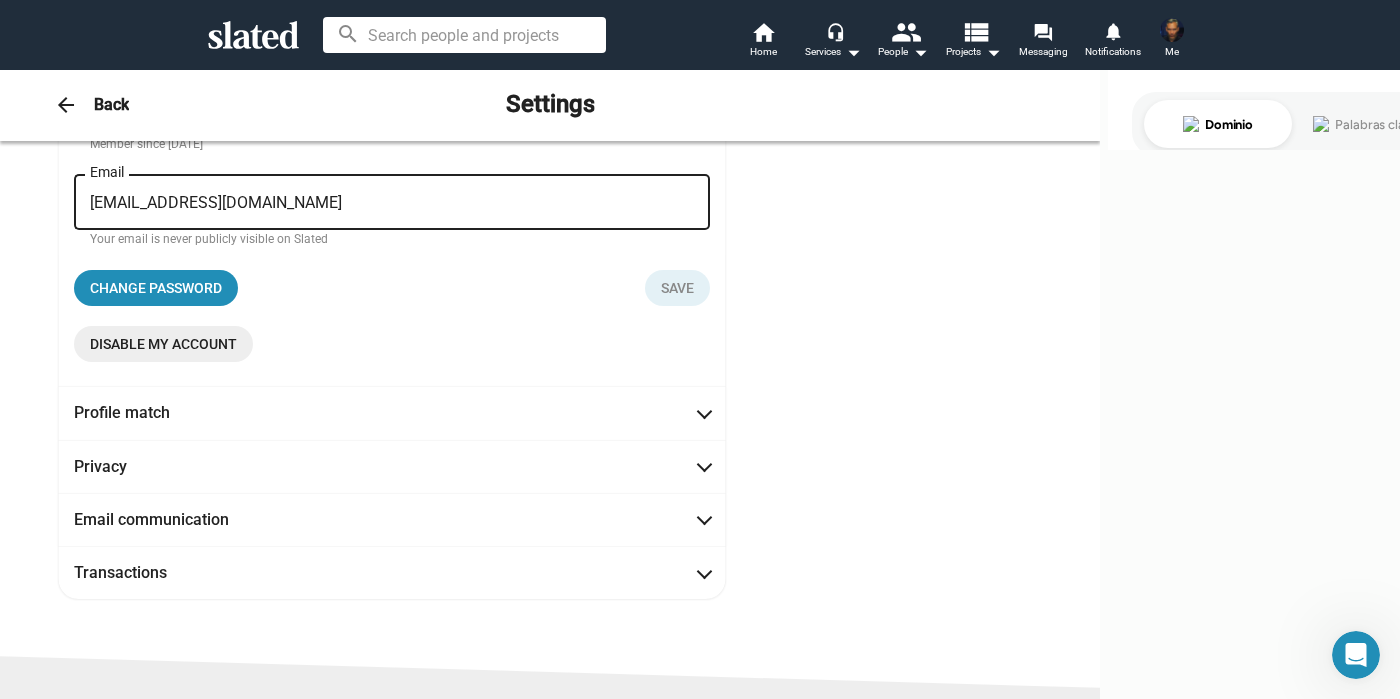 scroll, scrollTop: 267, scrollLeft: 0, axis: vertical 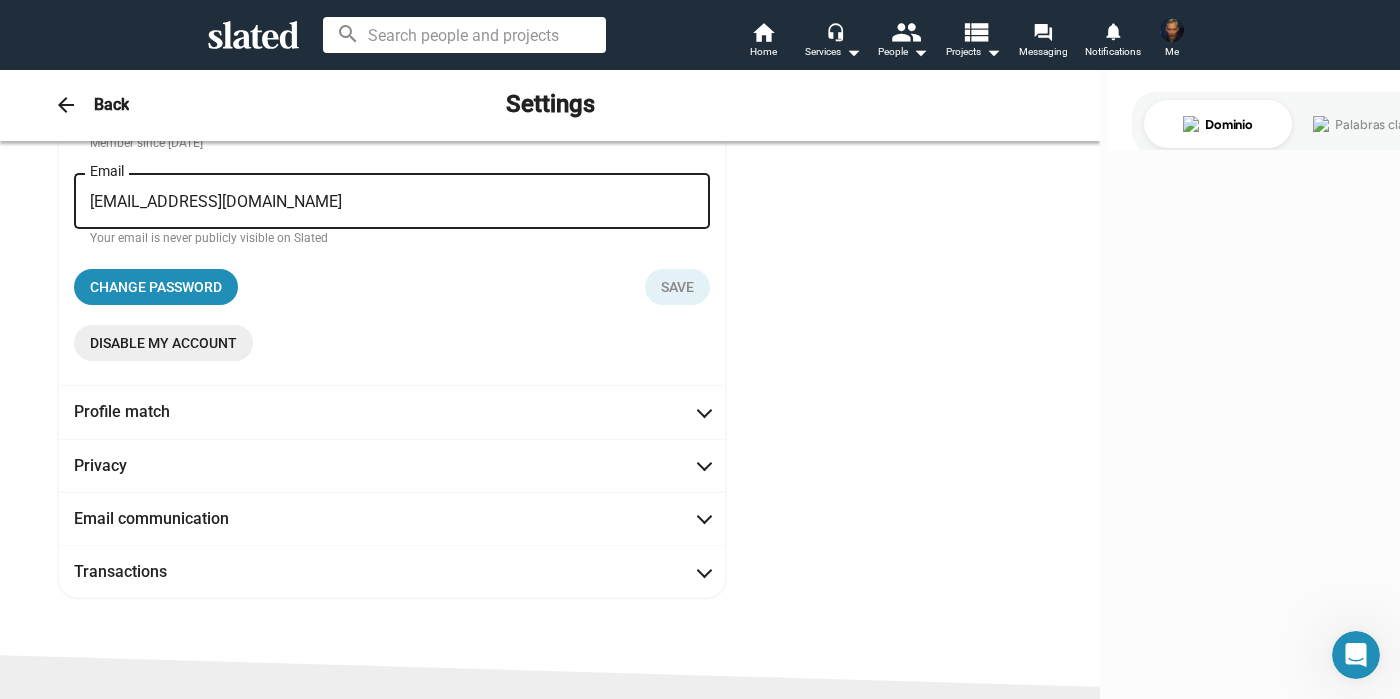 click on "Disable my account" 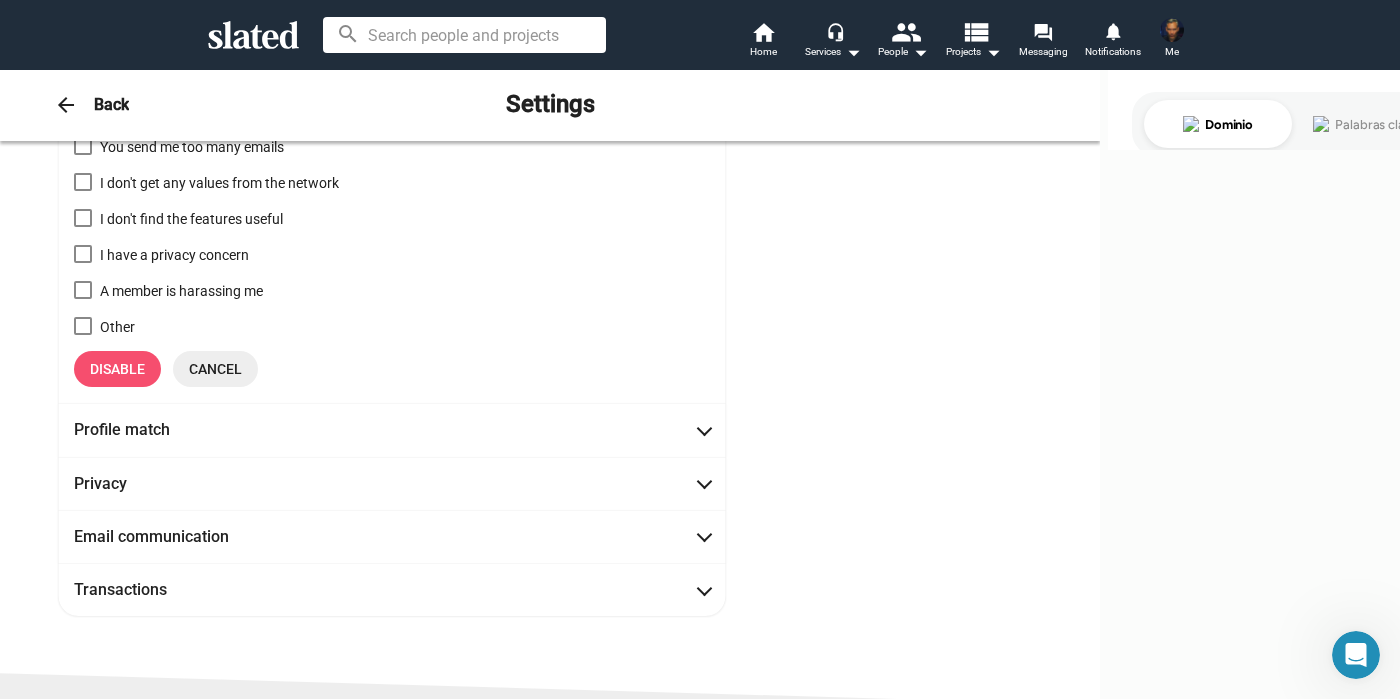 scroll, scrollTop: 563, scrollLeft: 0, axis: vertical 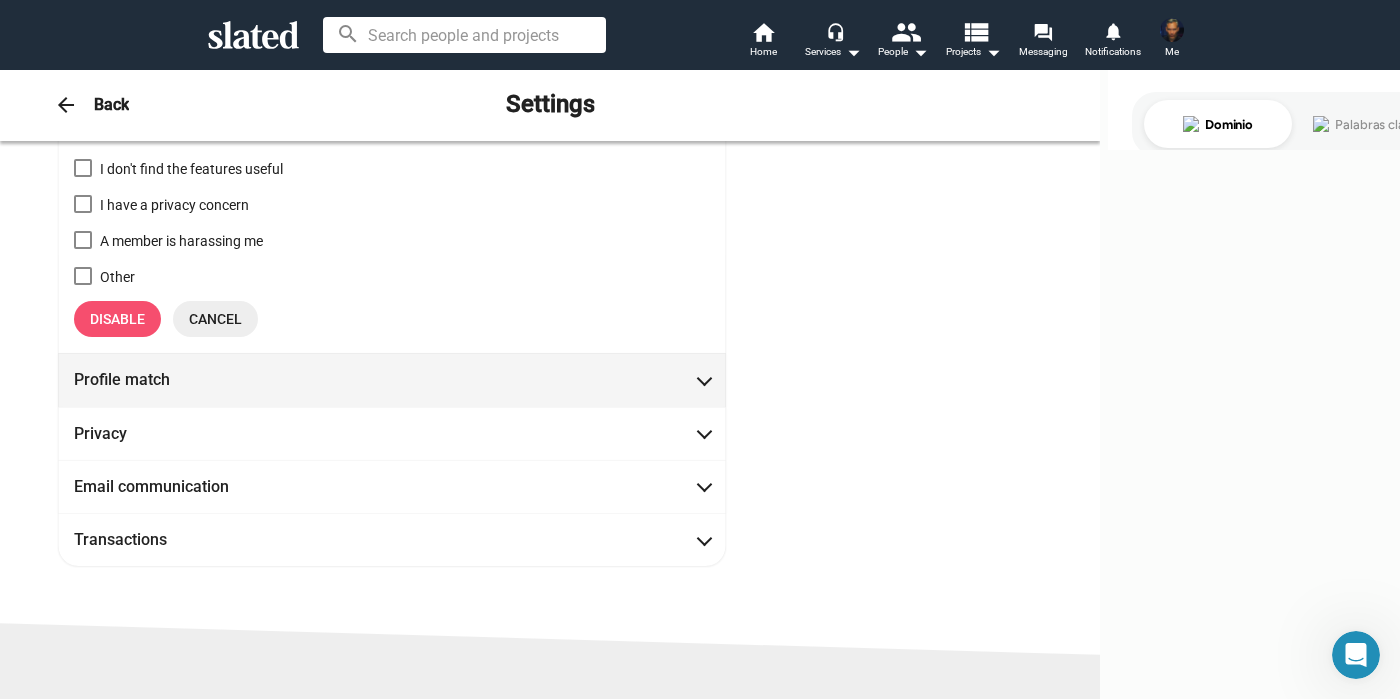 click on "Profile match" at bounding box center (392, 379) 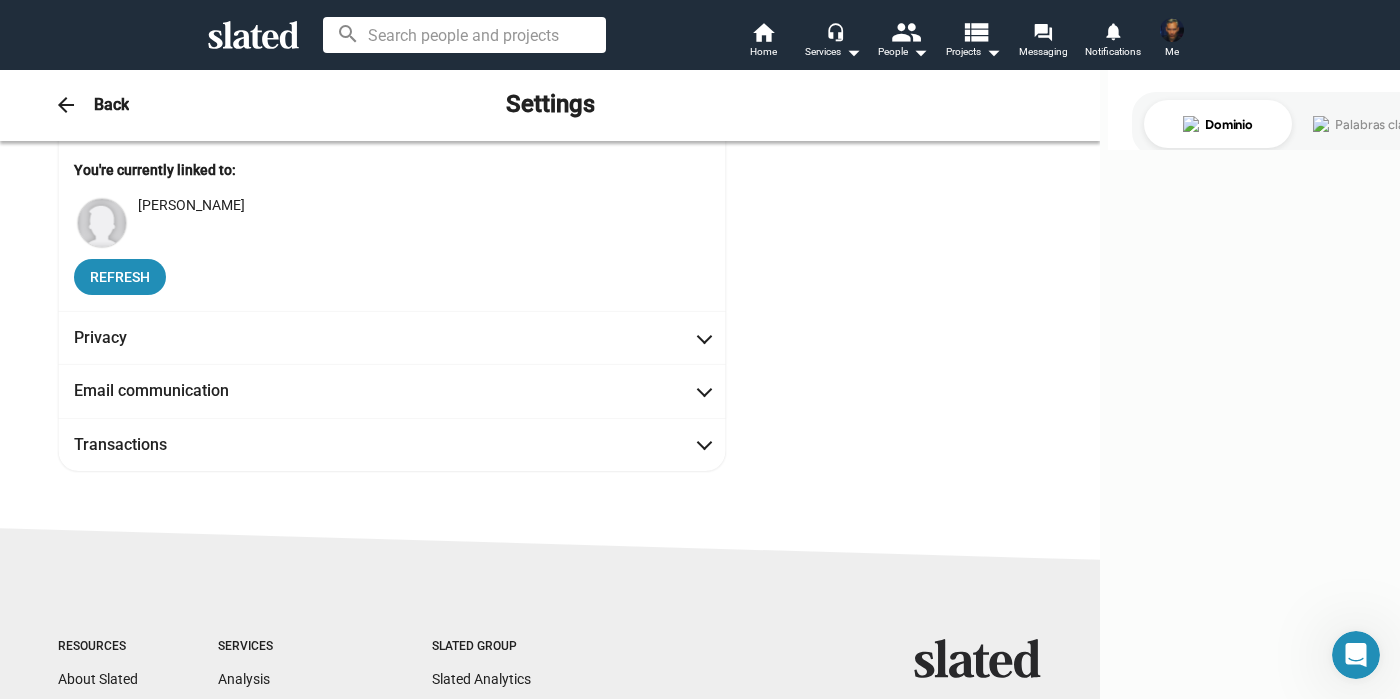 scroll, scrollTop: 0, scrollLeft: 0, axis: both 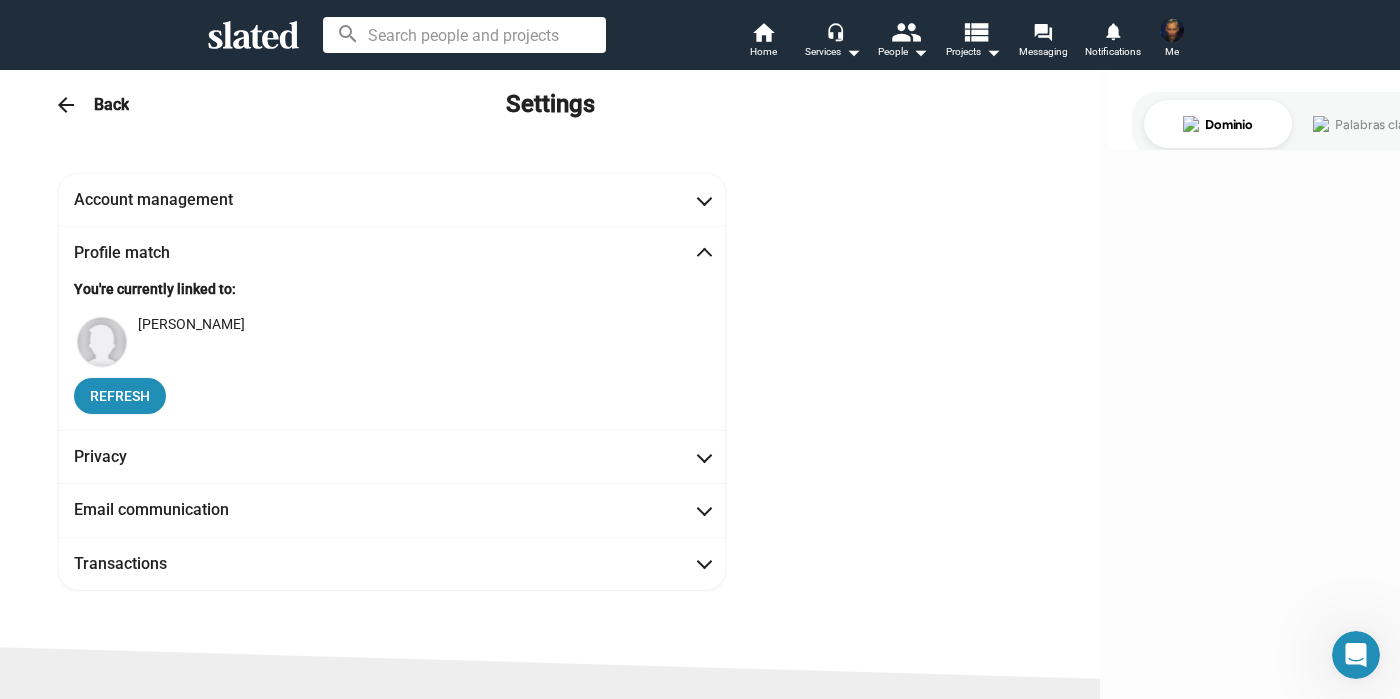 click on "Back" 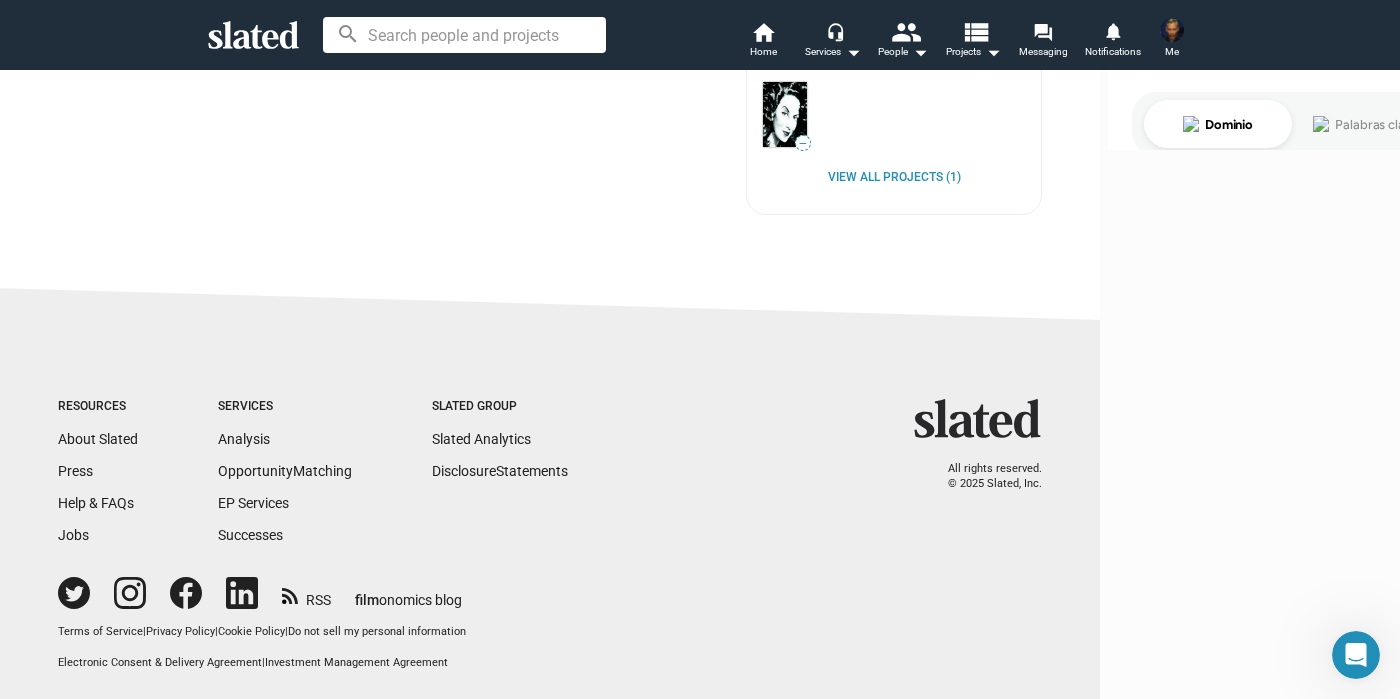 scroll, scrollTop: 0, scrollLeft: 0, axis: both 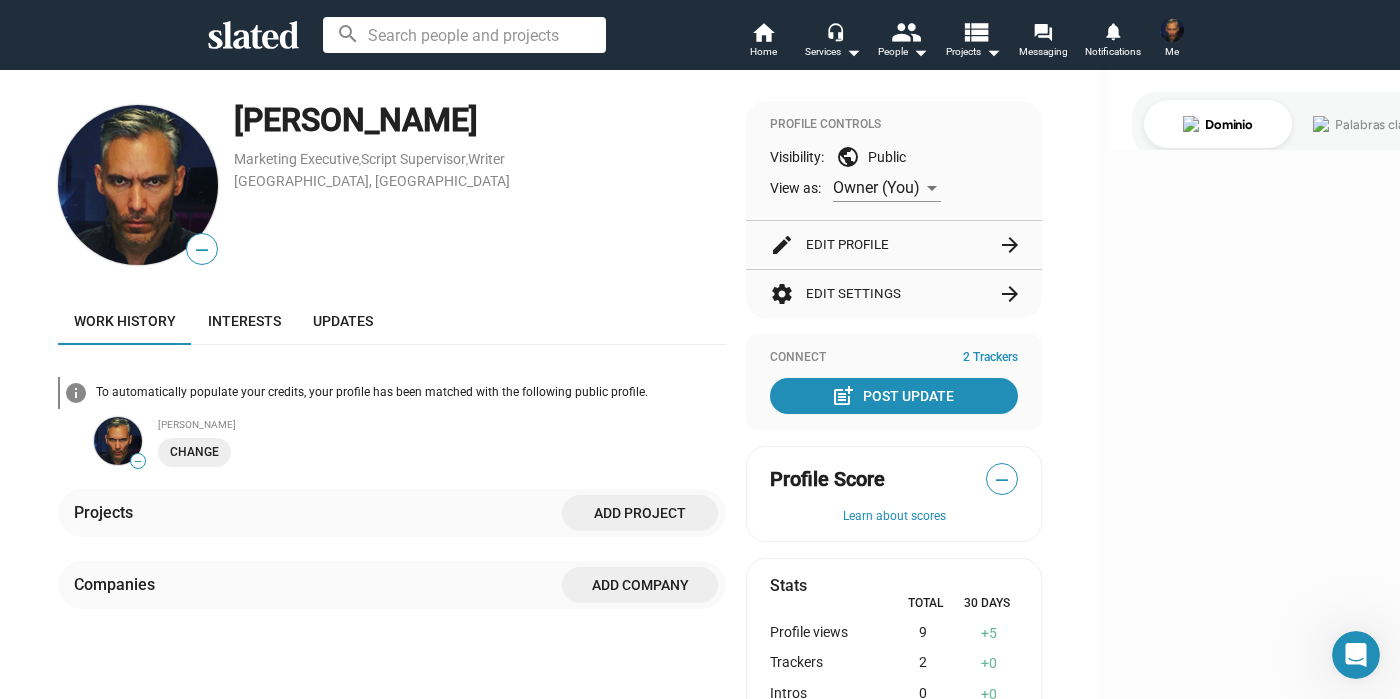 click at bounding box center [1172, 30] 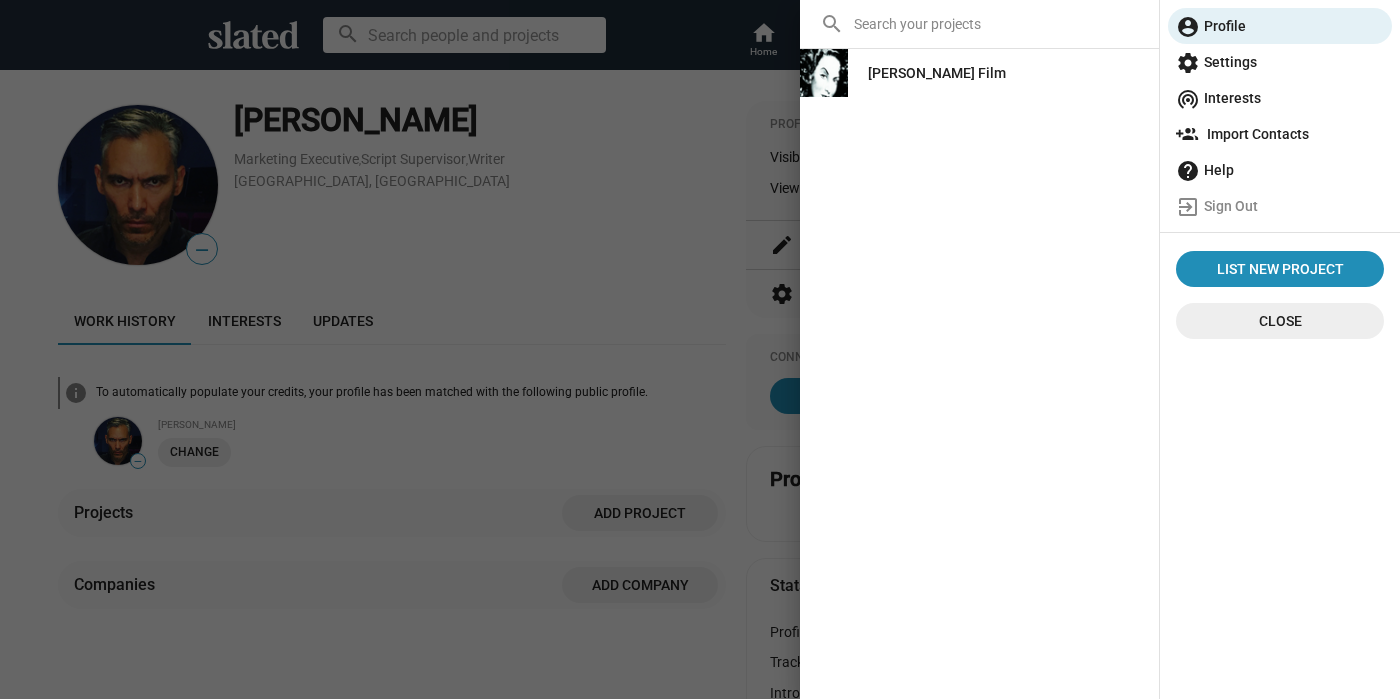 click on "settings  Settings" 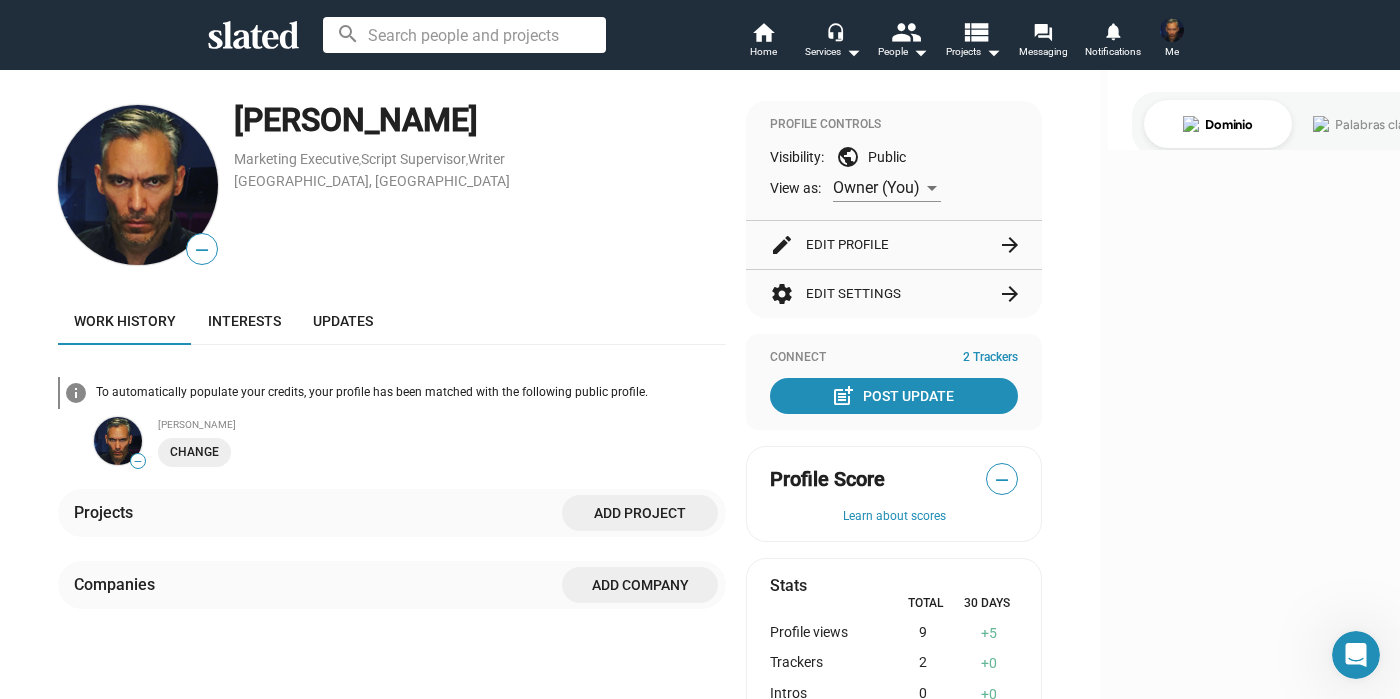 click at bounding box center (1172, 30) 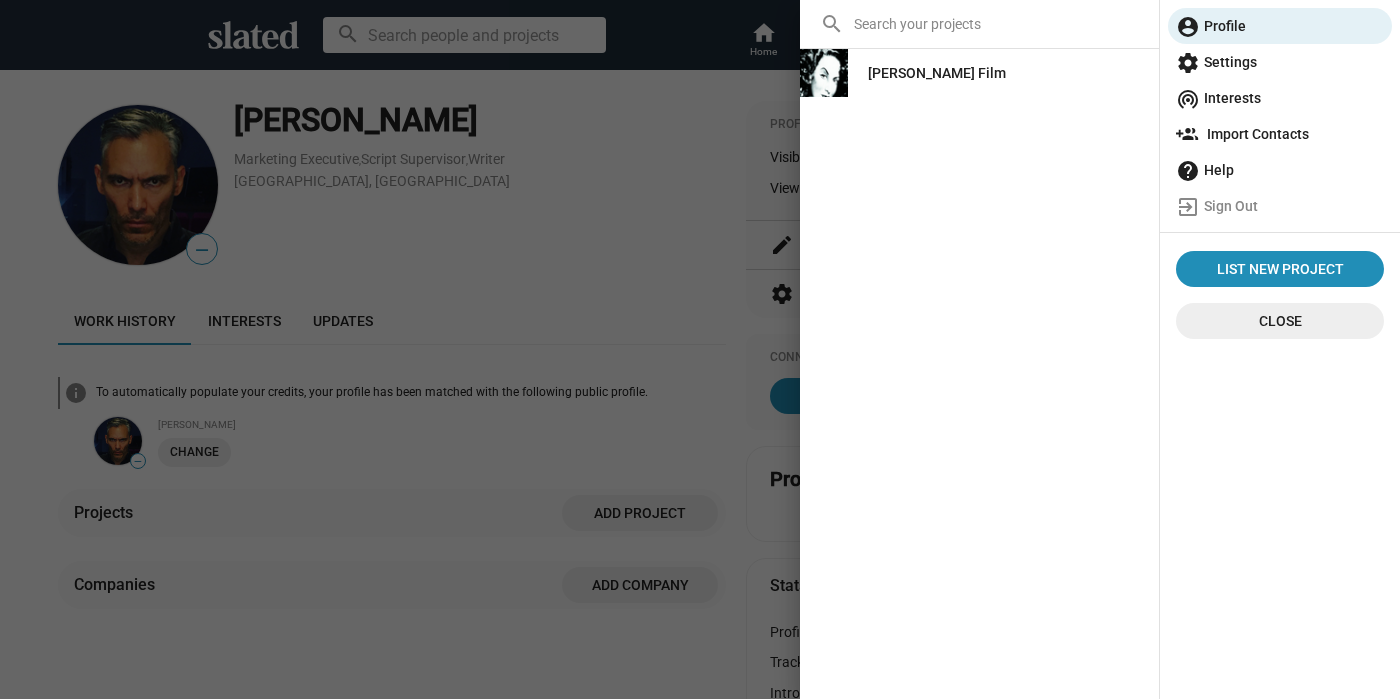 click on "settings  Settings" 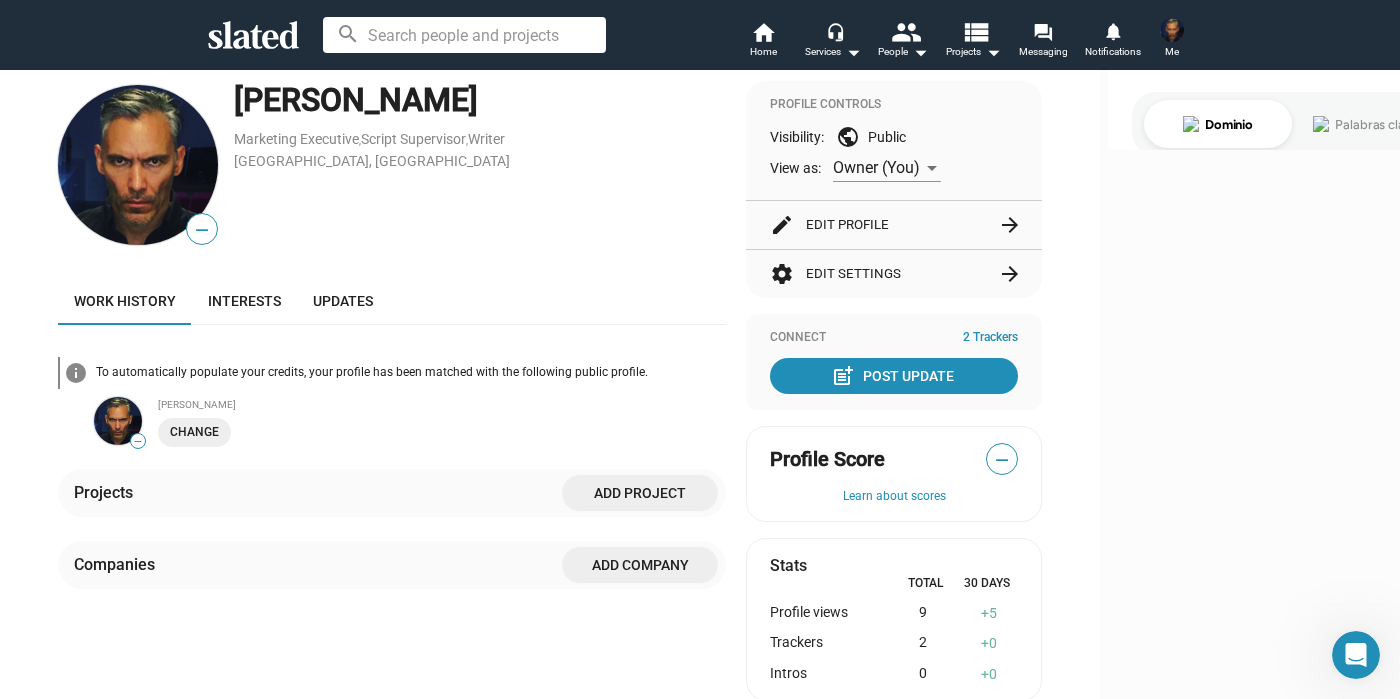 scroll, scrollTop: 0, scrollLeft: 0, axis: both 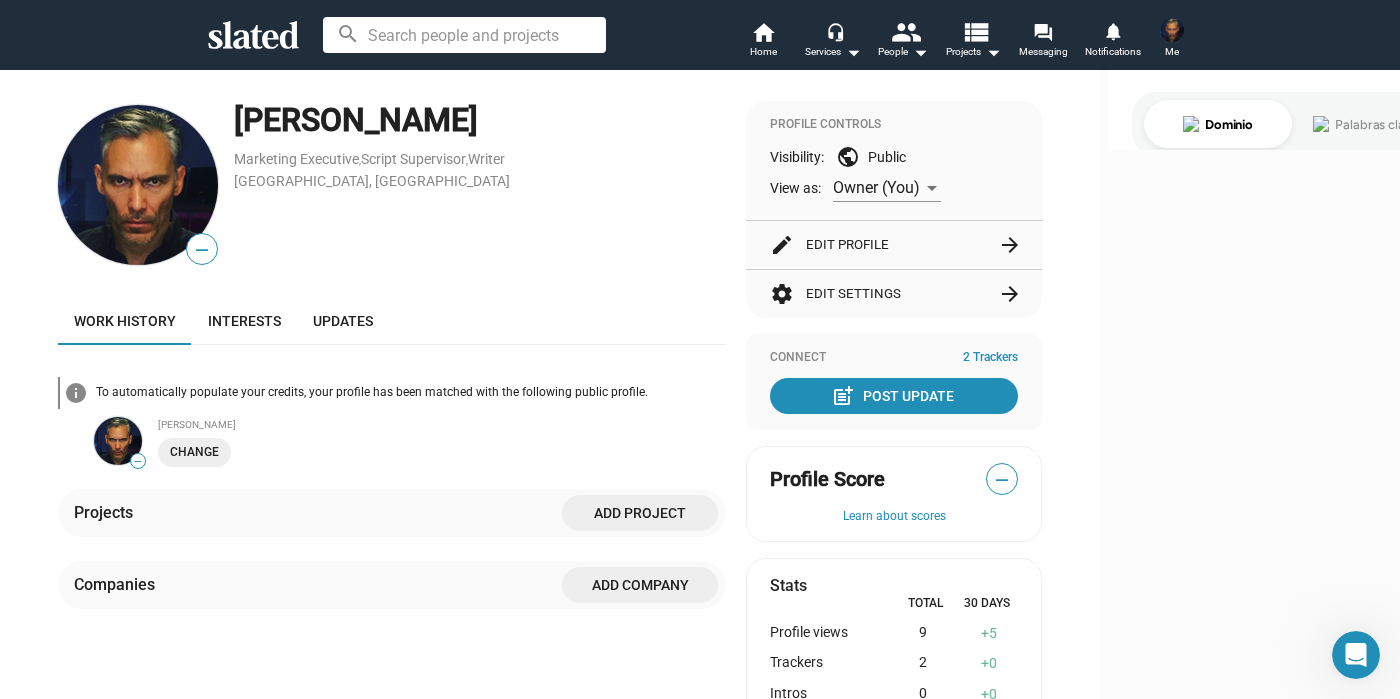 click on "settings  Edit Settings  arrow_forward" 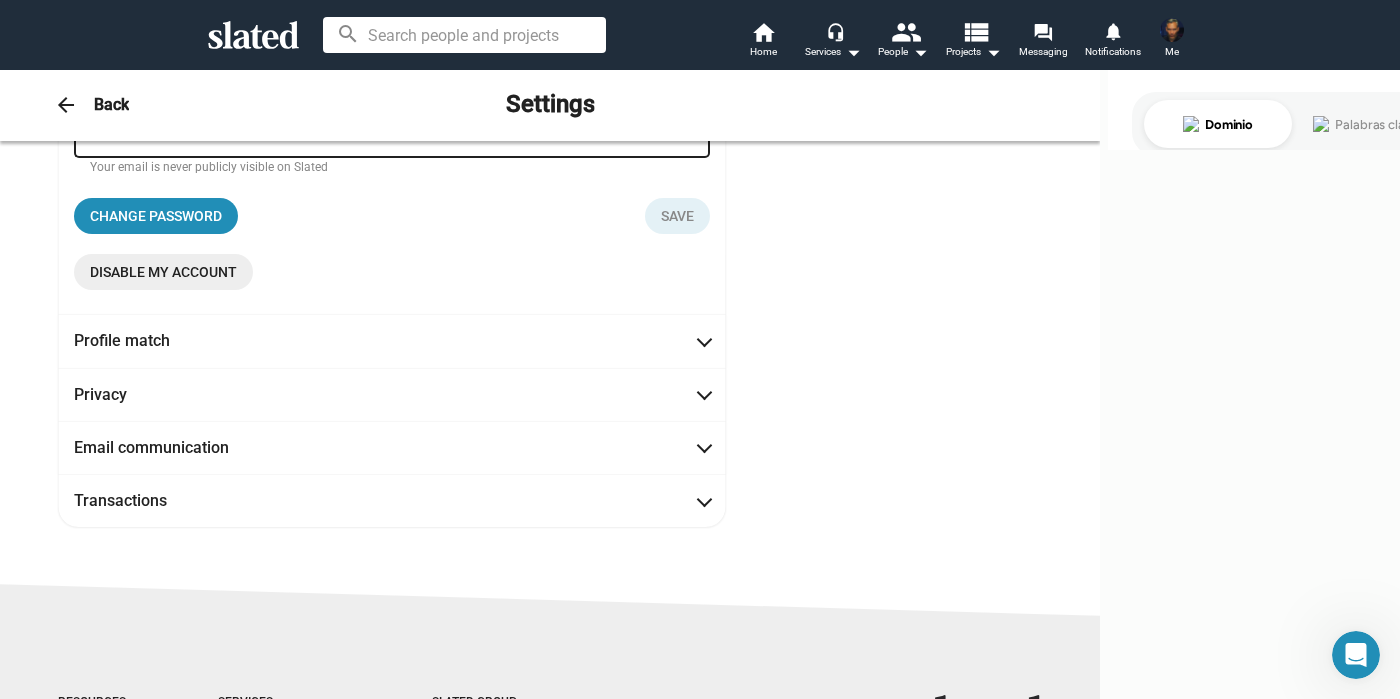 scroll, scrollTop: 345, scrollLeft: 0, axis: vertical 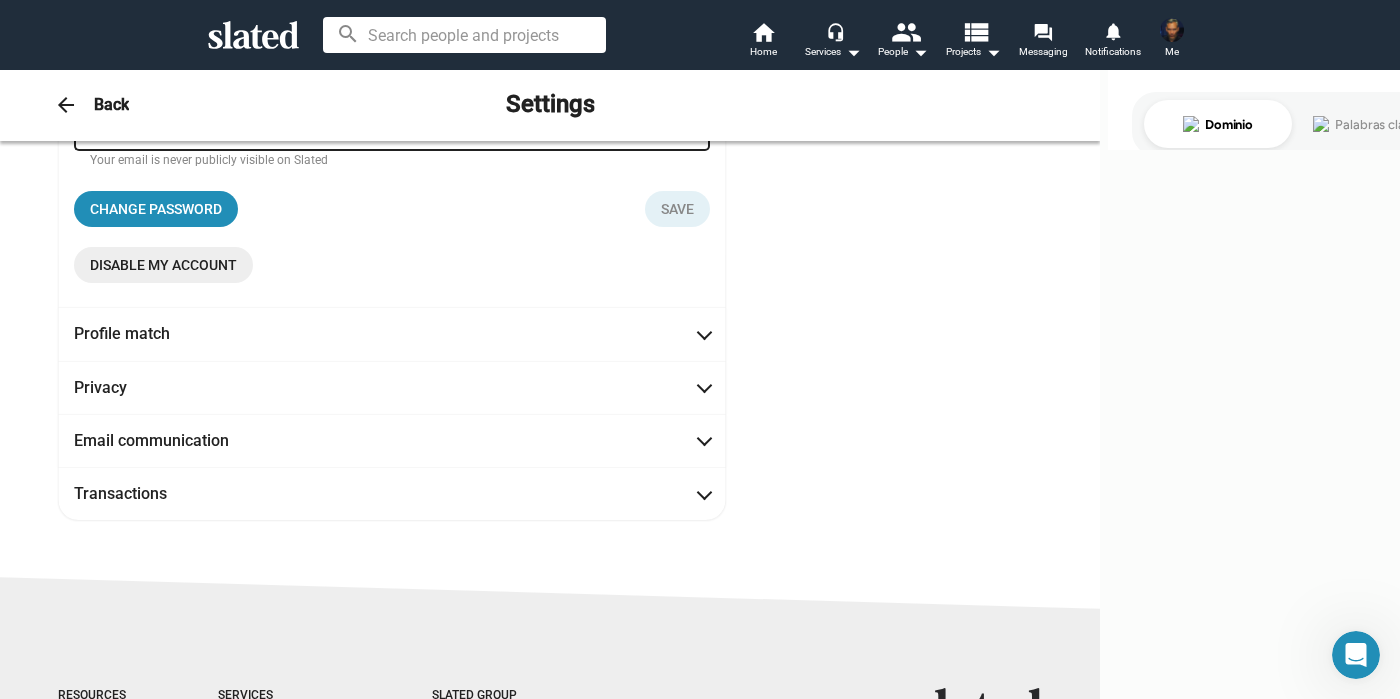 click on "Disable my account" 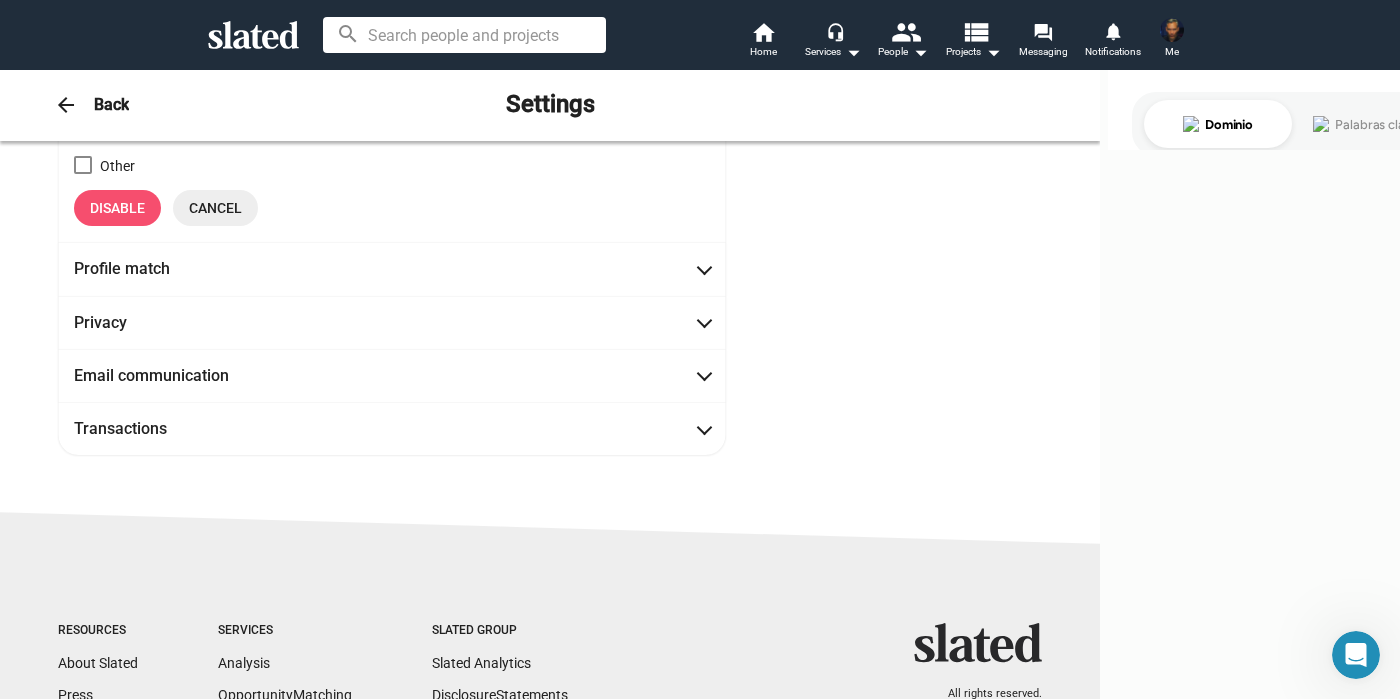 scroll, scrollTop: 0, scrollLeft: 0, axis: both 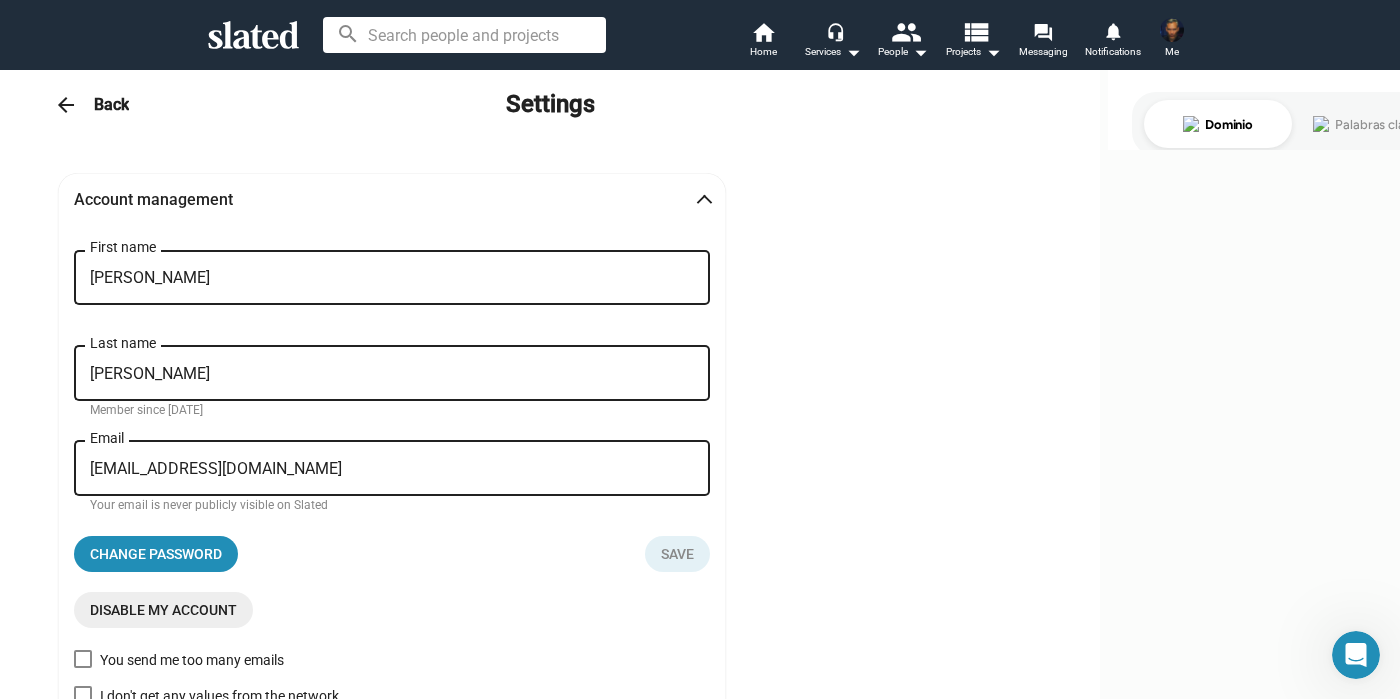 click at bounding box center (1356, 655) 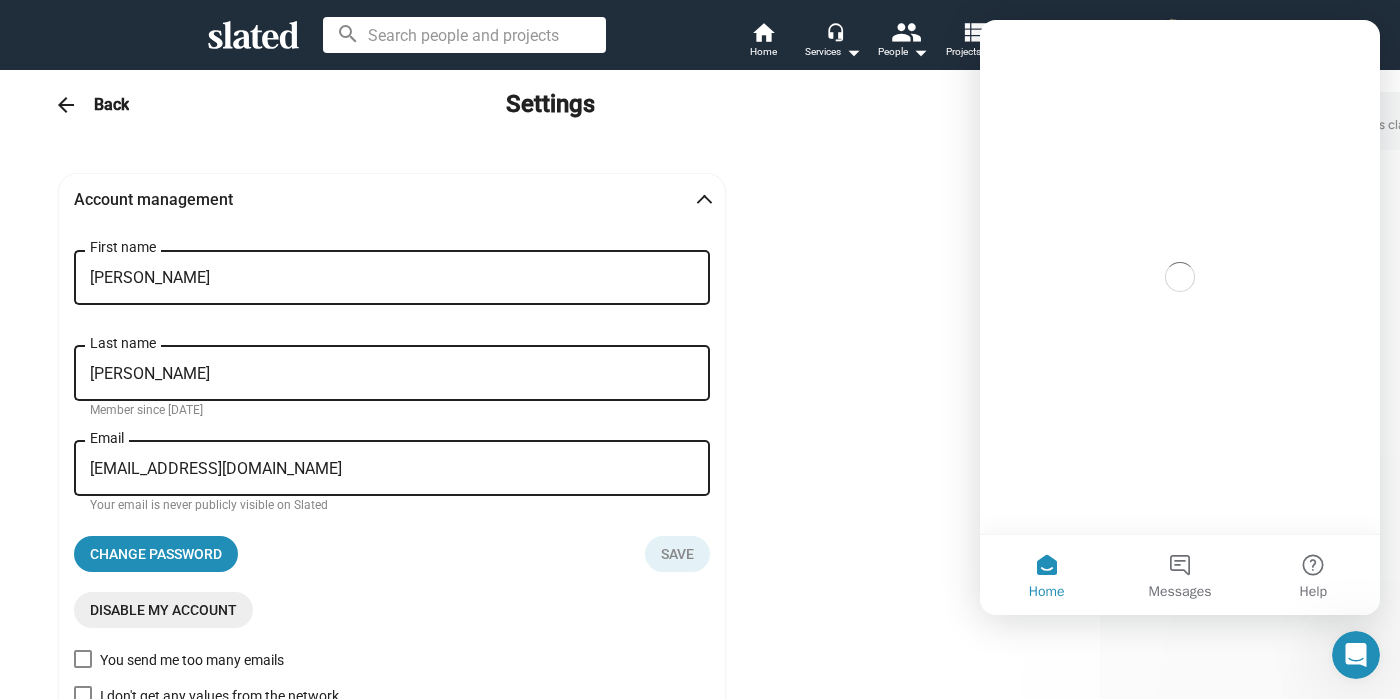 scroll, scrollTop: 0, scrollLeft: 0, axis: both 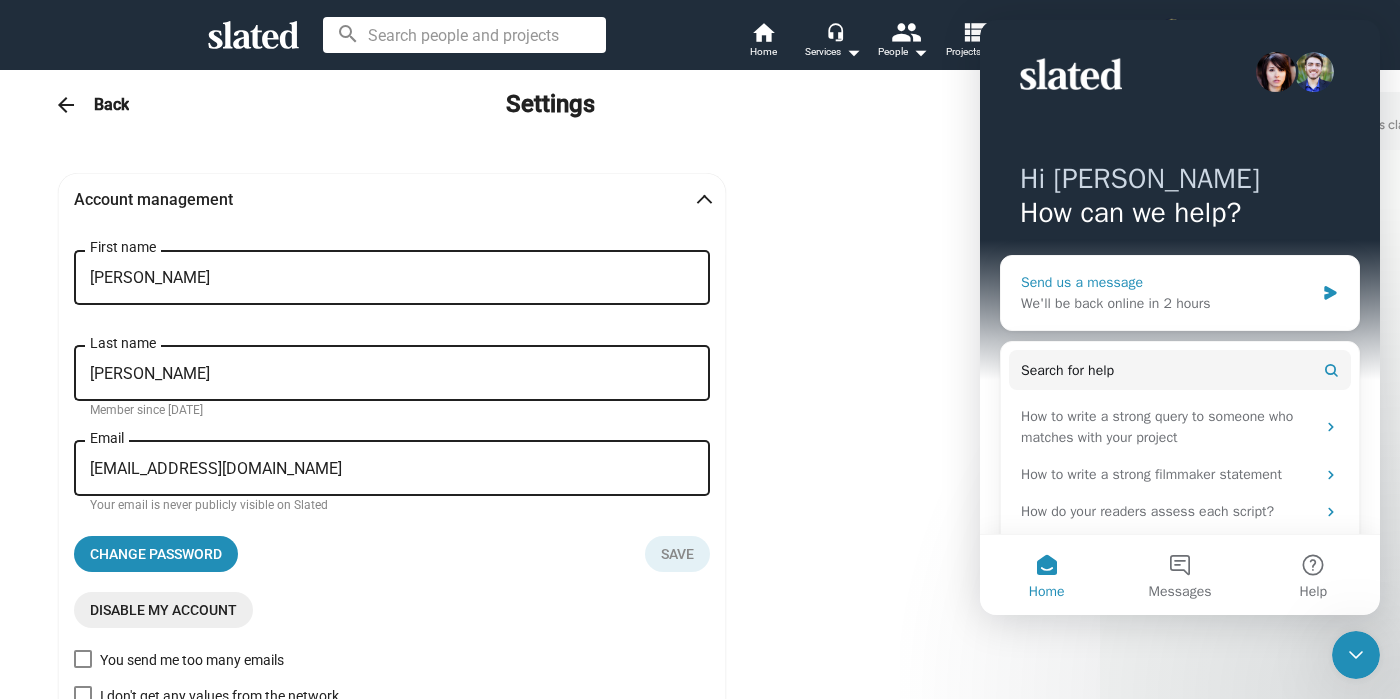 click on "We'll be back online in 2 hours" at bounding box center (1167, 303) 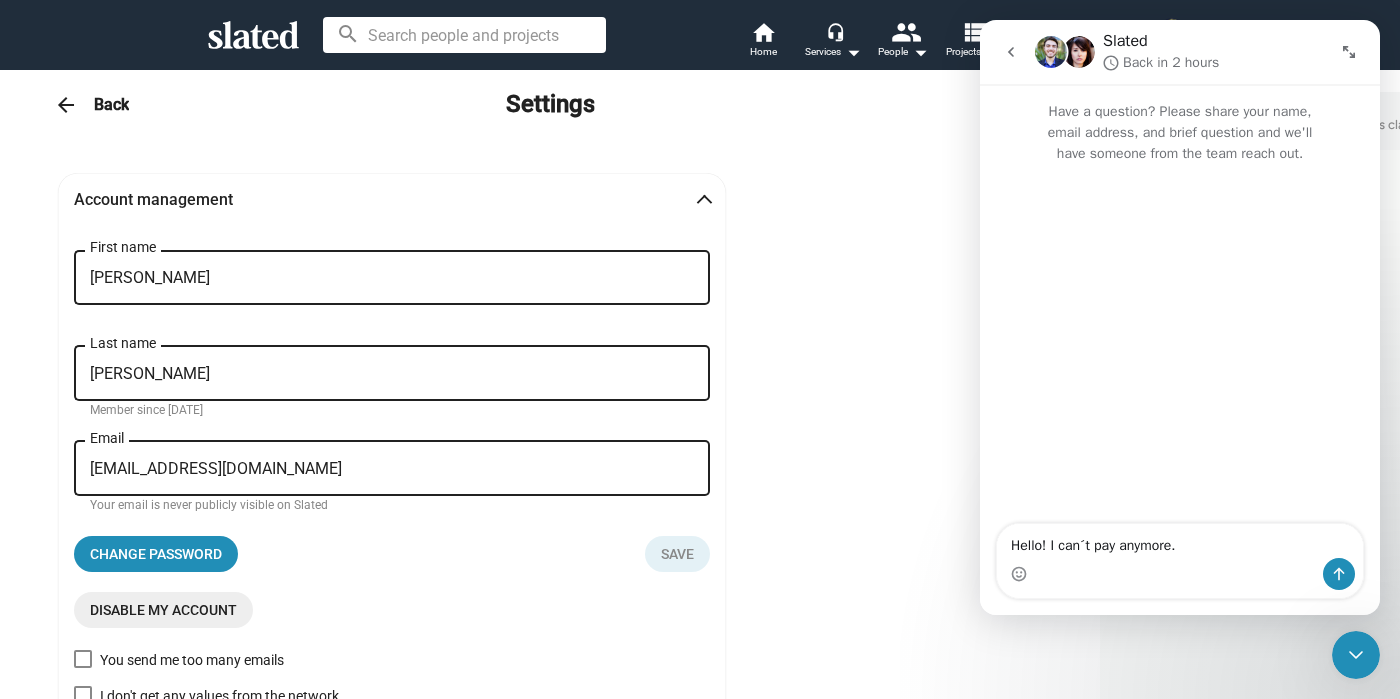 click on "Hello! I can´t pay anymore." at bounding box center [1180, 541] 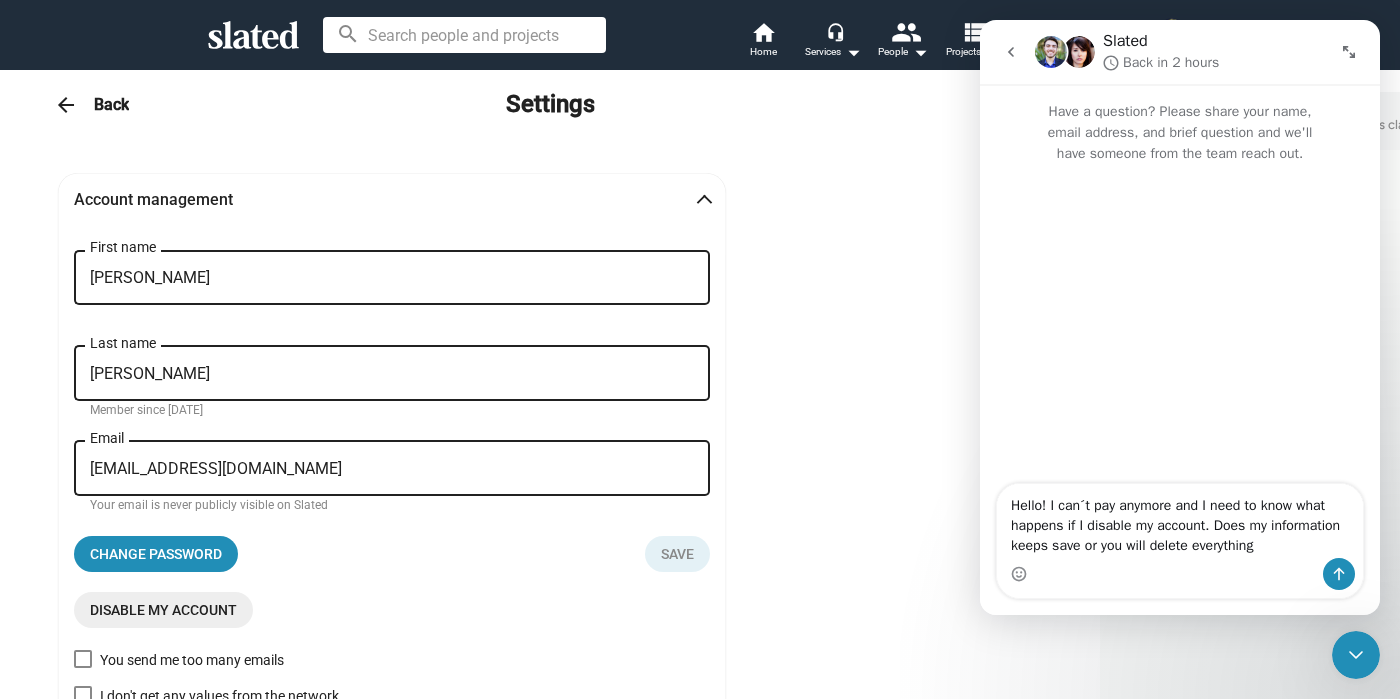 type on "Hello! I can´t pay anymore and I need to know what happens if I disable my account. Does my information keeps save or you will delete everything?" 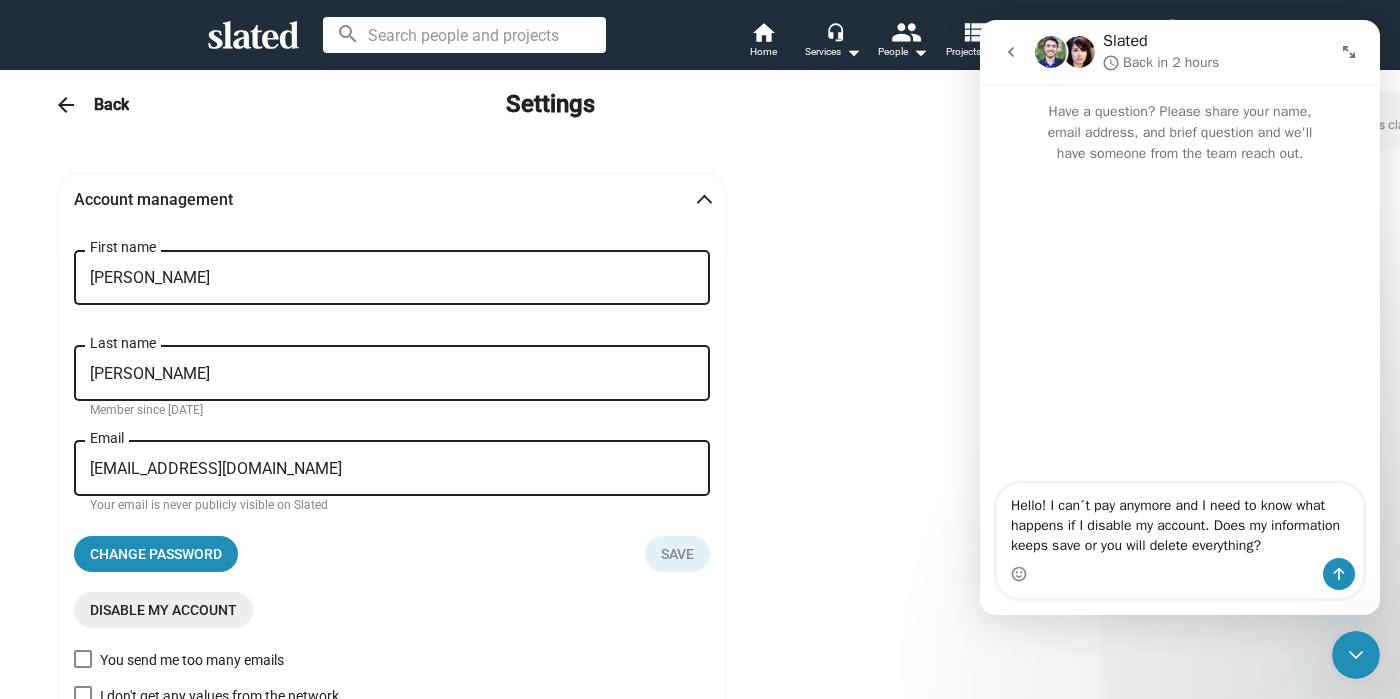 type 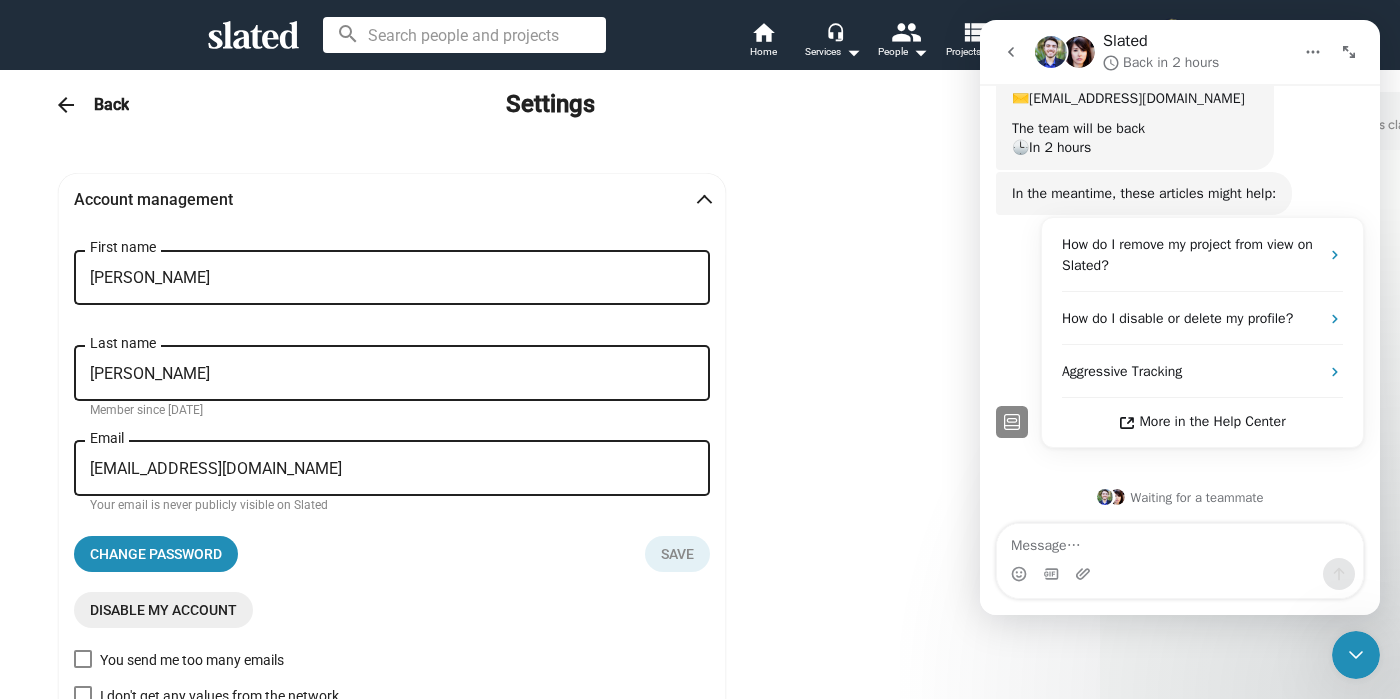 scroll, scrollTop: 251, scrollLeft: 0, axis: vertical 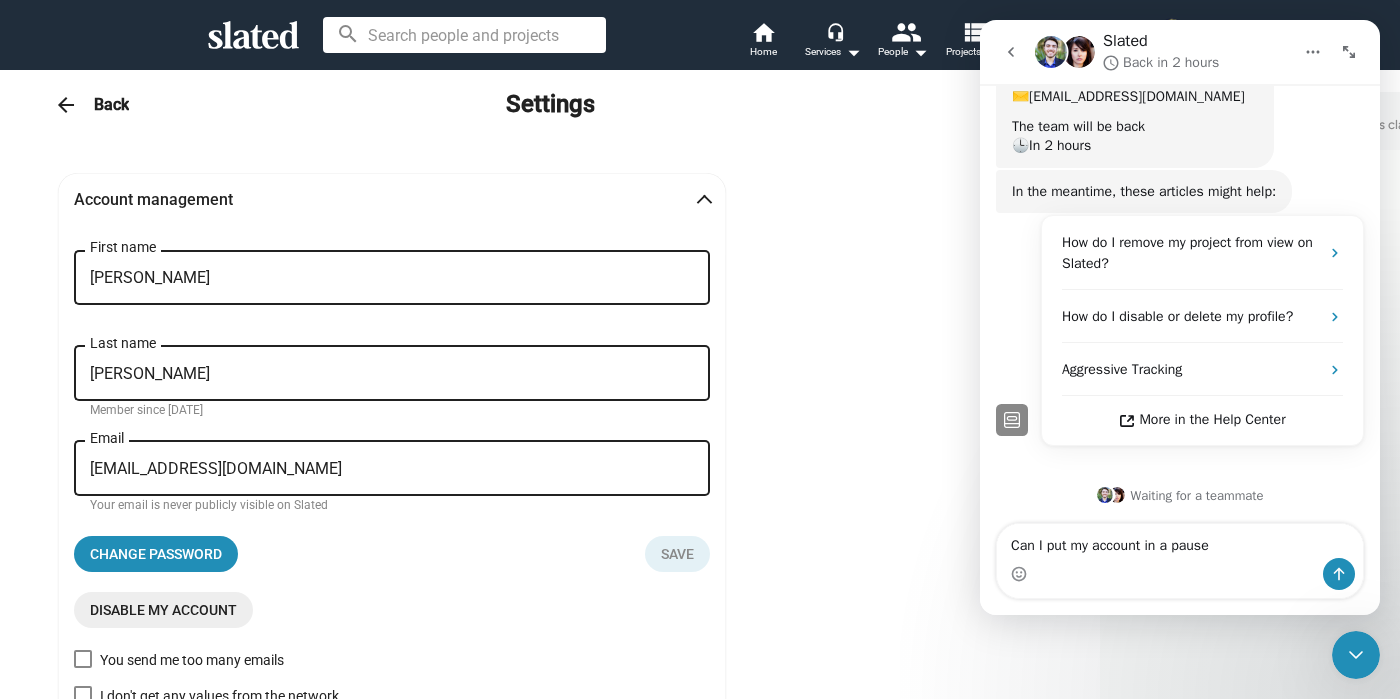 type on "Can I put my account in a pause?" 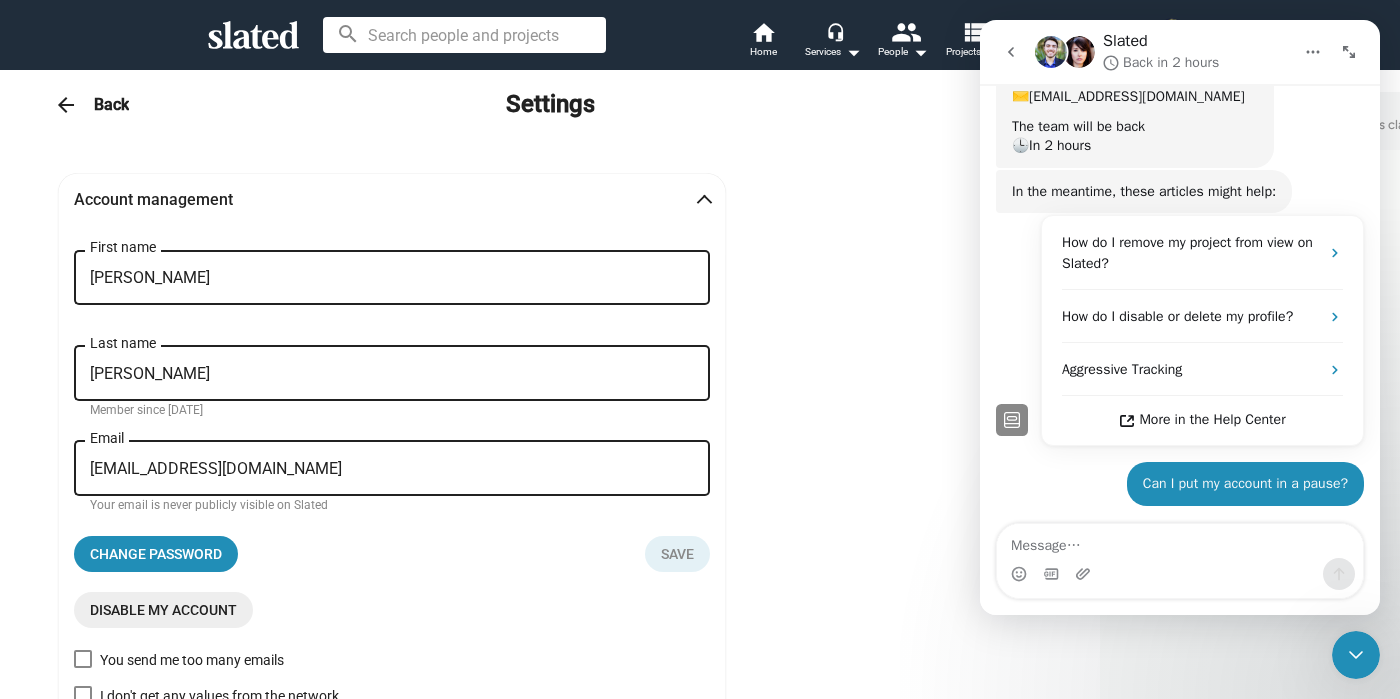 scroll, scrollTop: 310, scrollLeft: 0, axis: vertical 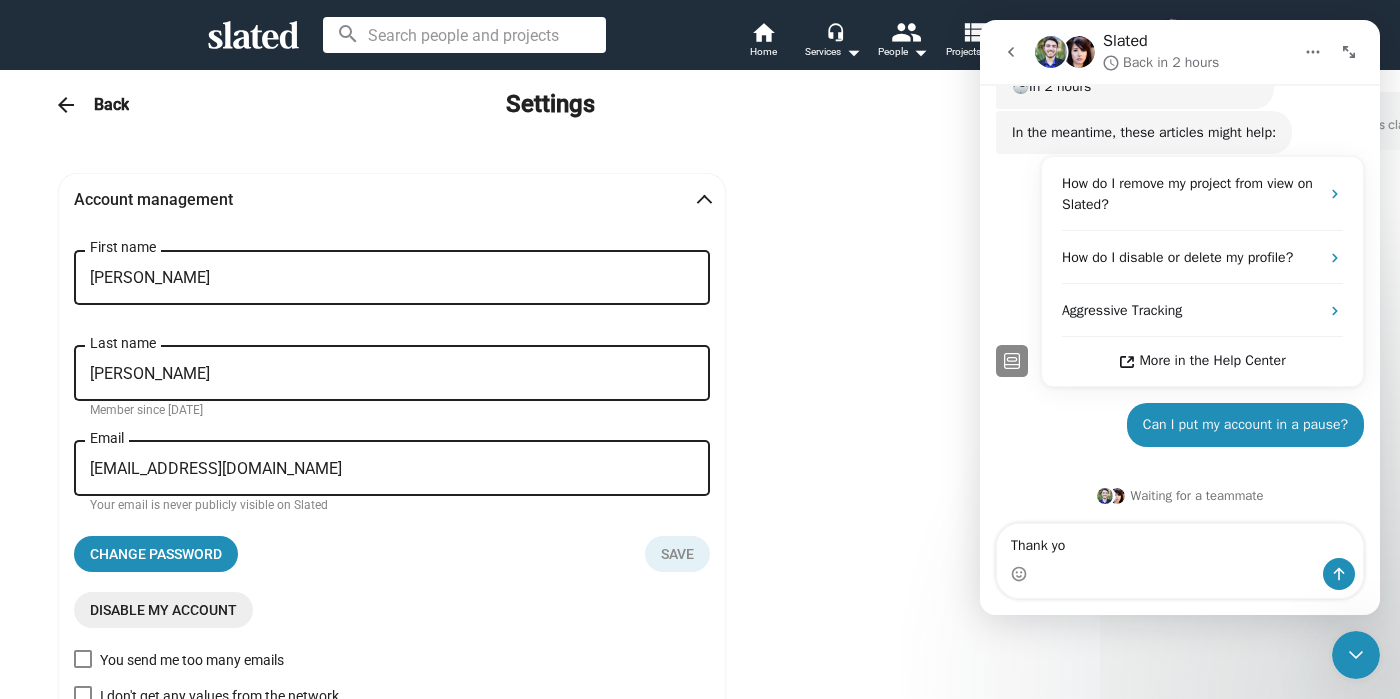 type on "Thank you" 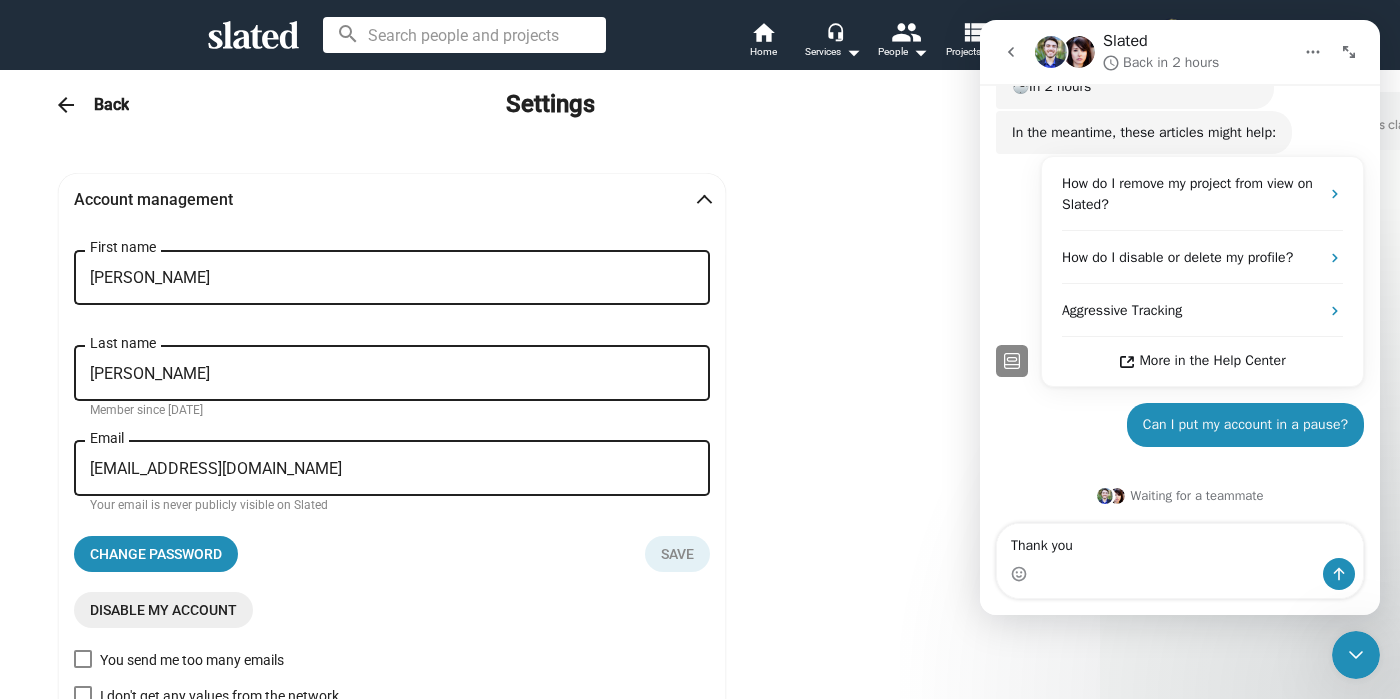 type 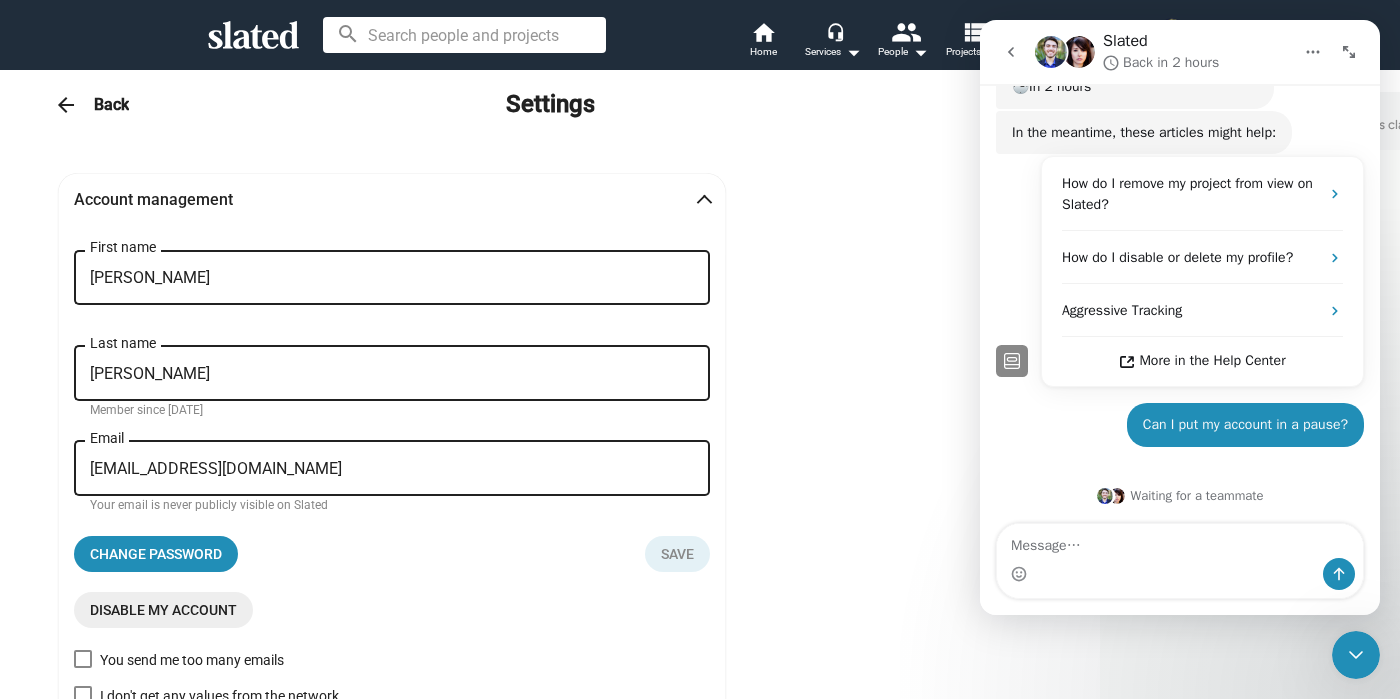 scroll, scrollTop: 356, scrollLeft: 0, axis: vertical 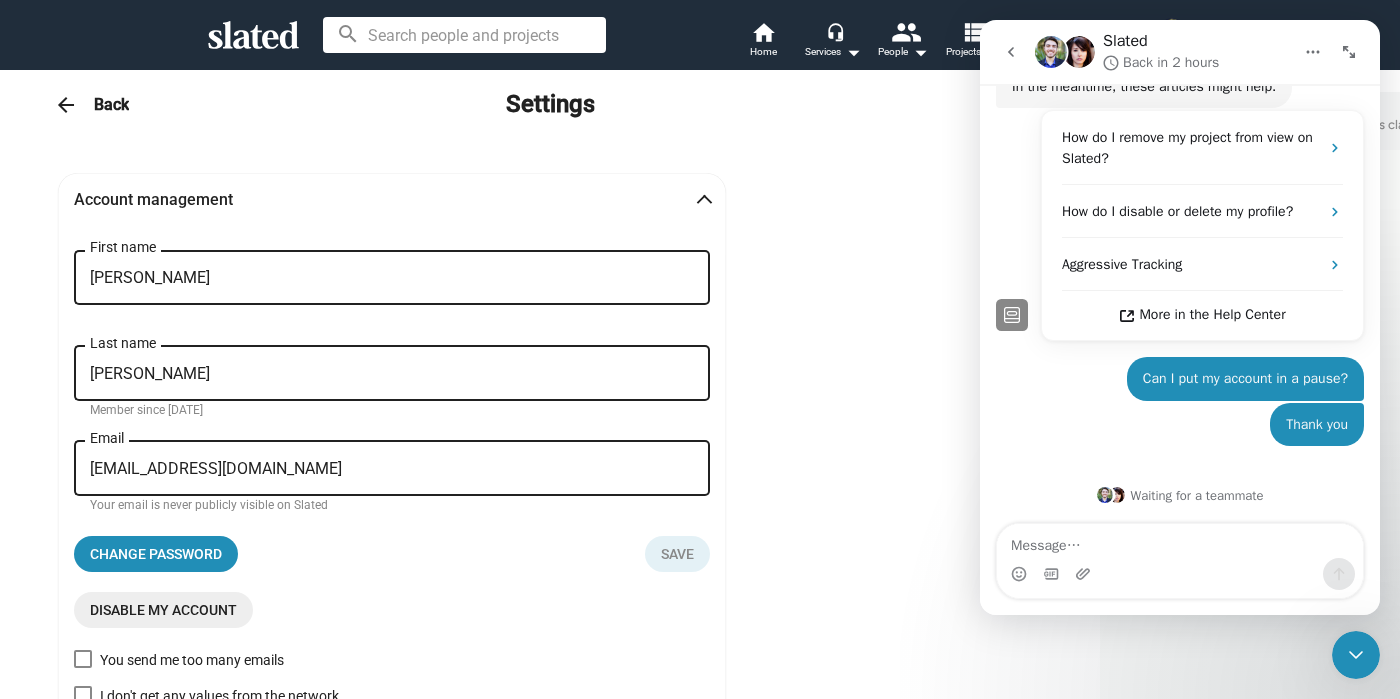 click 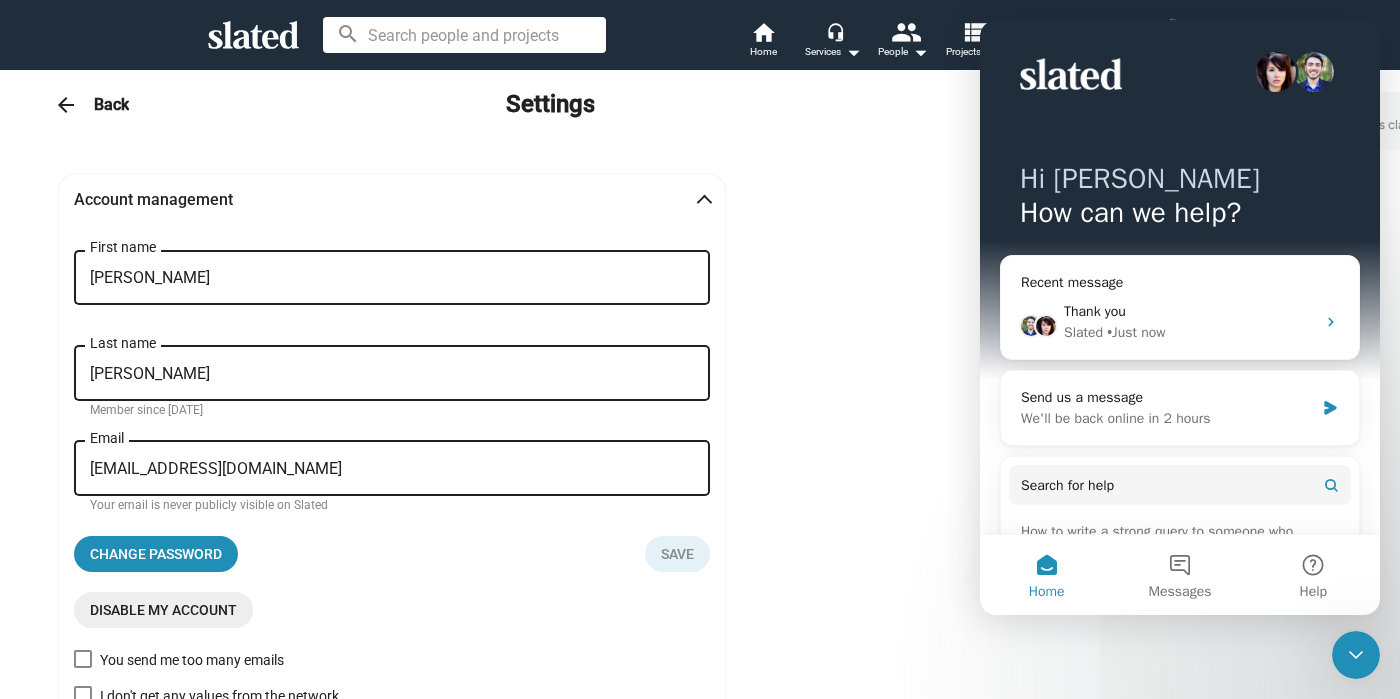 scroll, scrollTop: 0, scrollLeft: 0, axis: both 